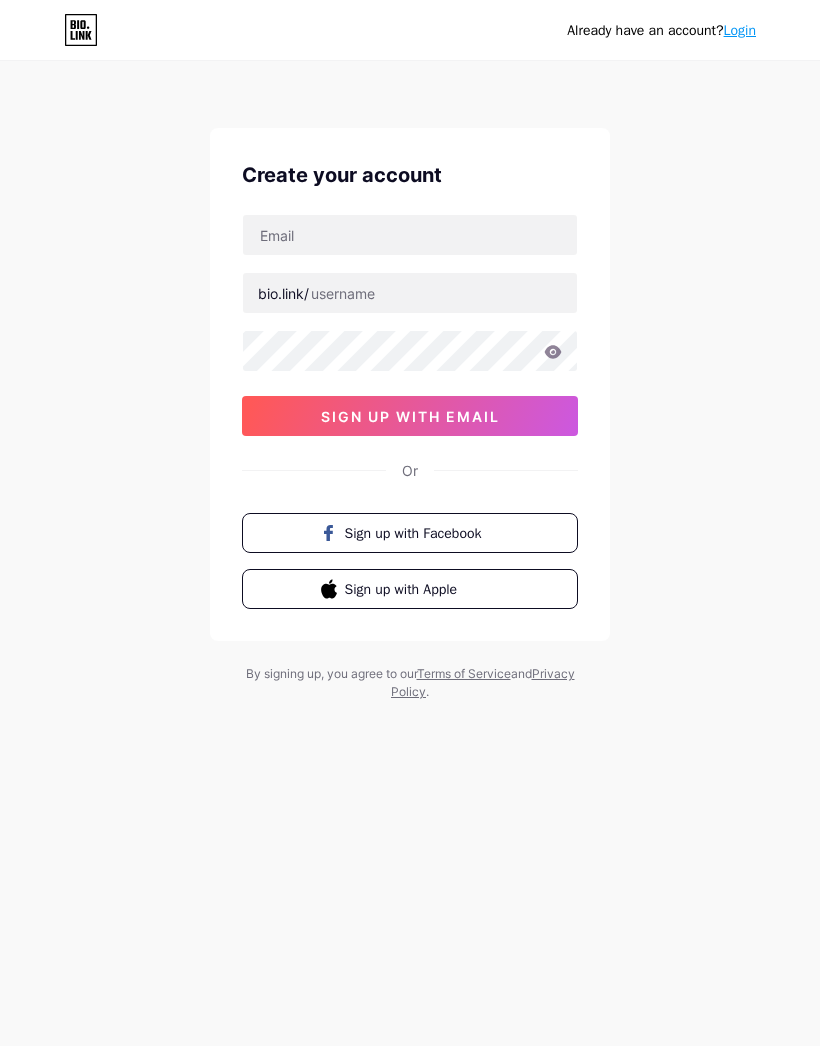scroll, scrollTop: 0, scrollLeft: 0, axis: both 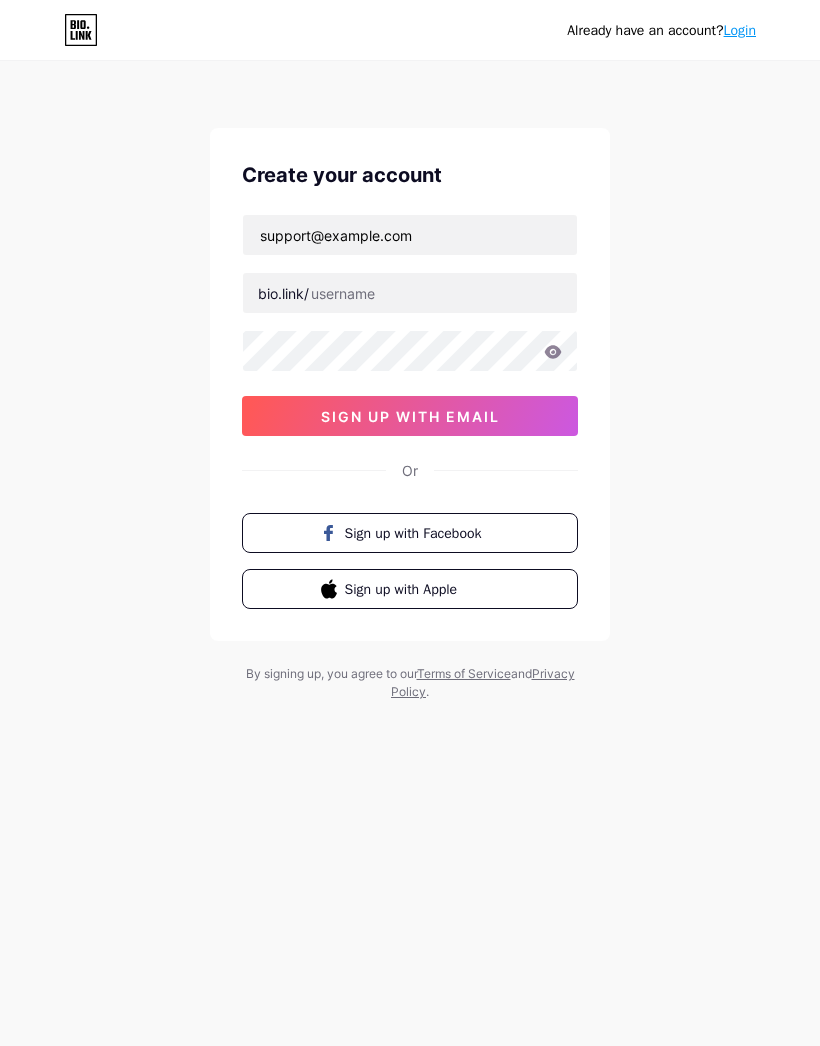 type on "support@example.com" 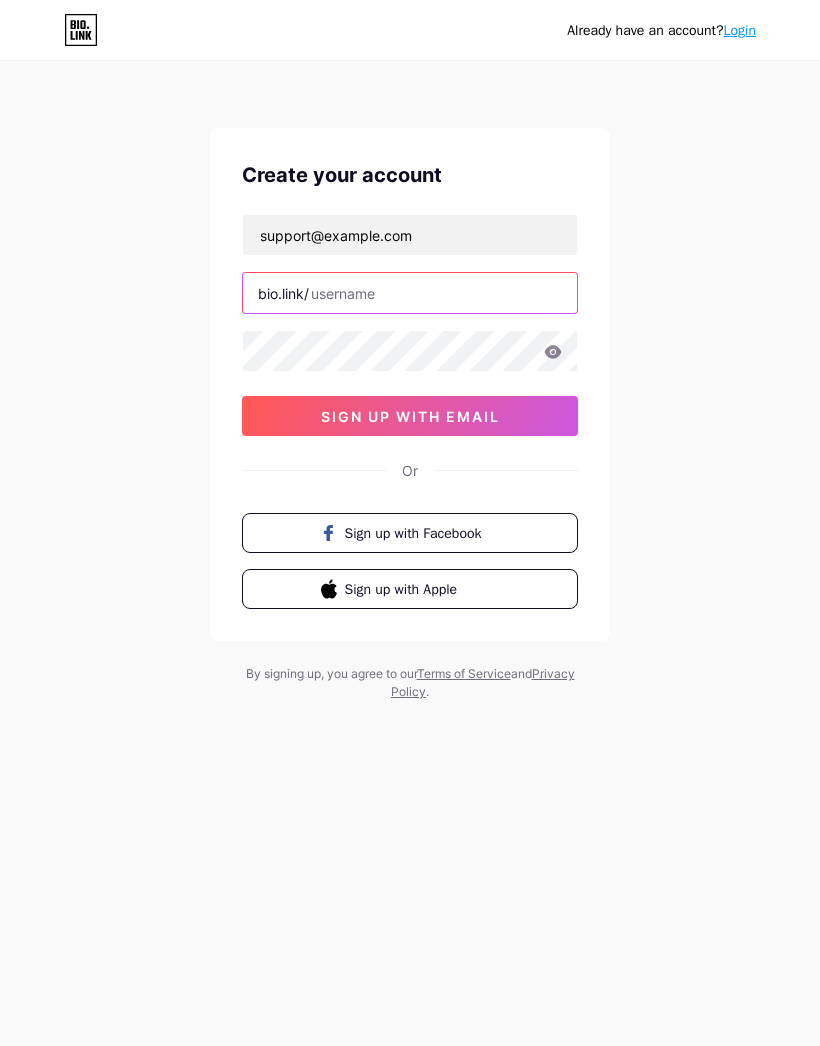 click at bounding box center [410, 293] 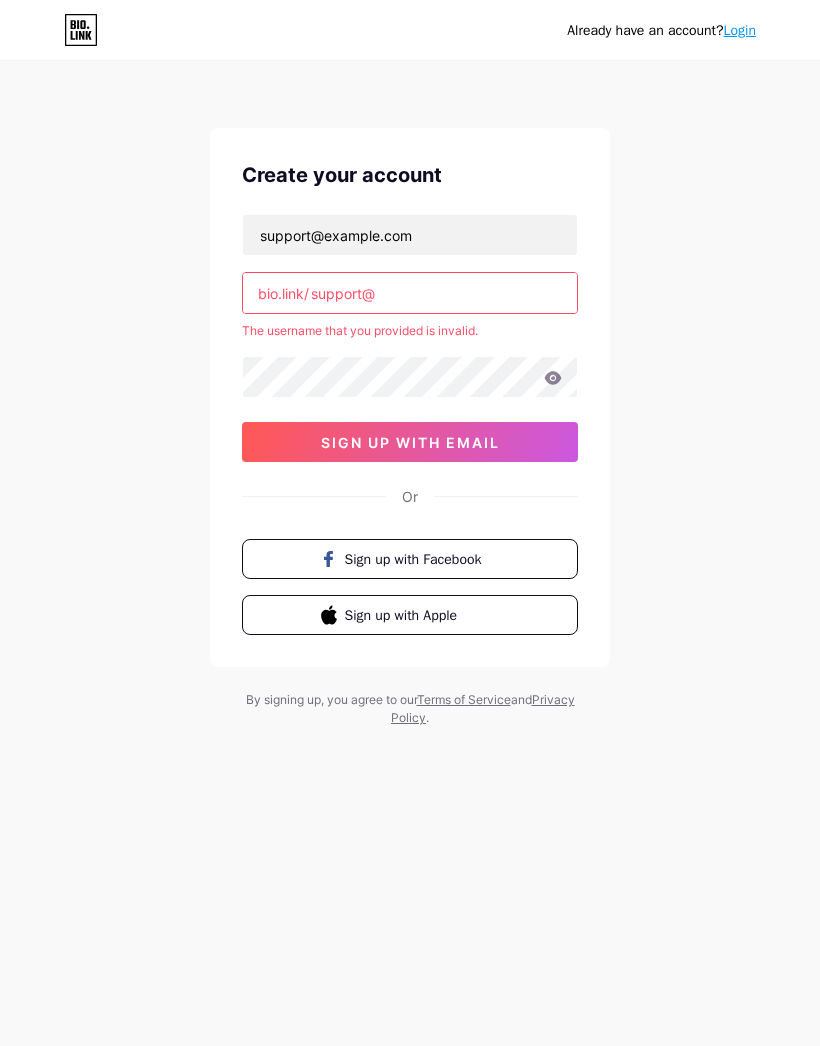click on "The username that you provided is invalid." at bounding box center [410, 331] 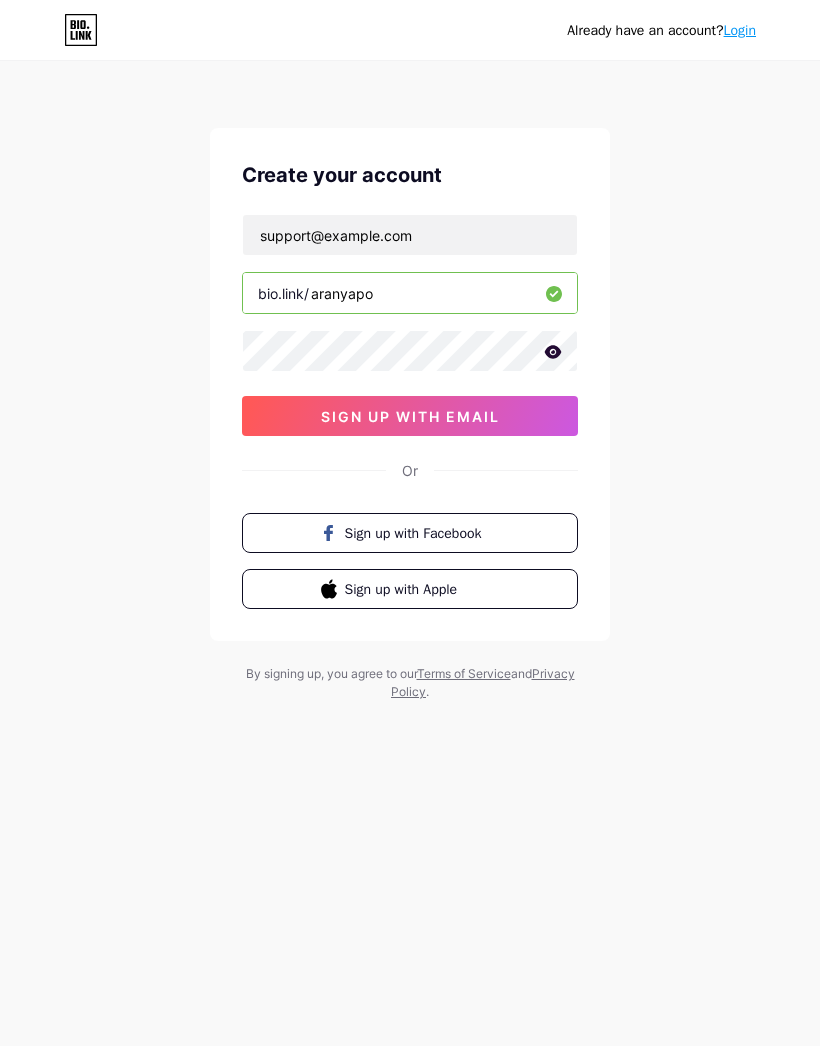 click on "sign up with email" at bounding box center (410, 416) 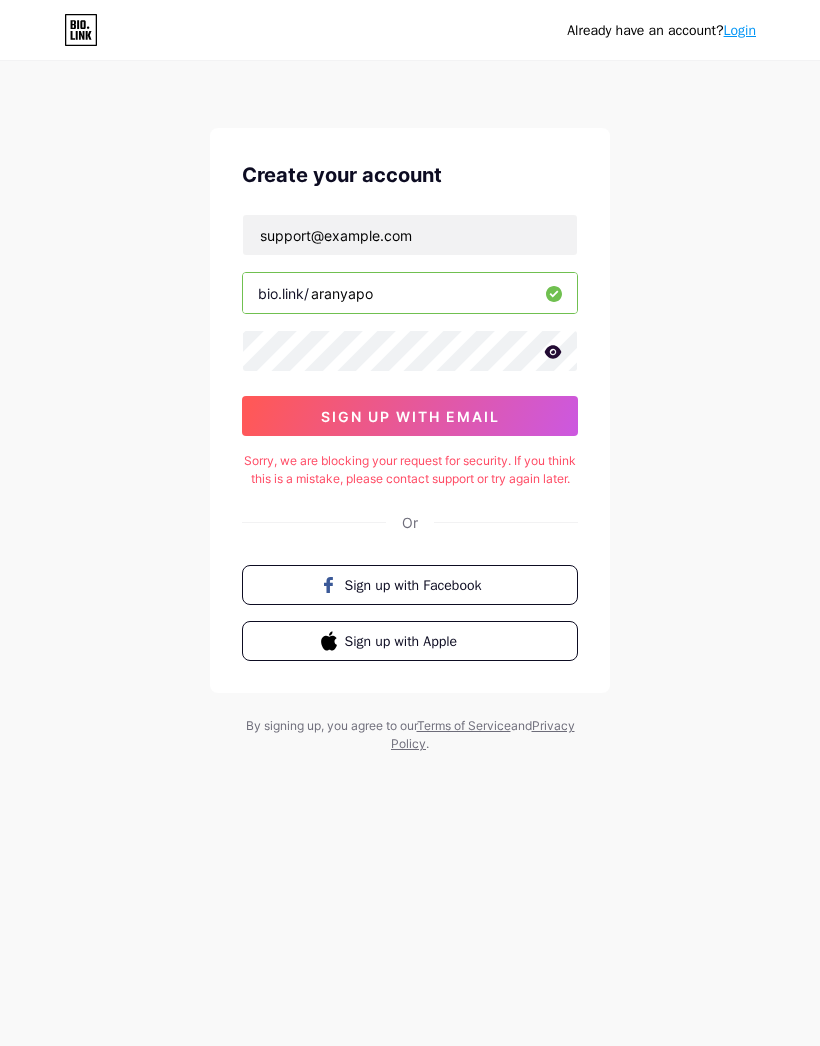 click on "sign up with email" at bounding box center [410, 416] 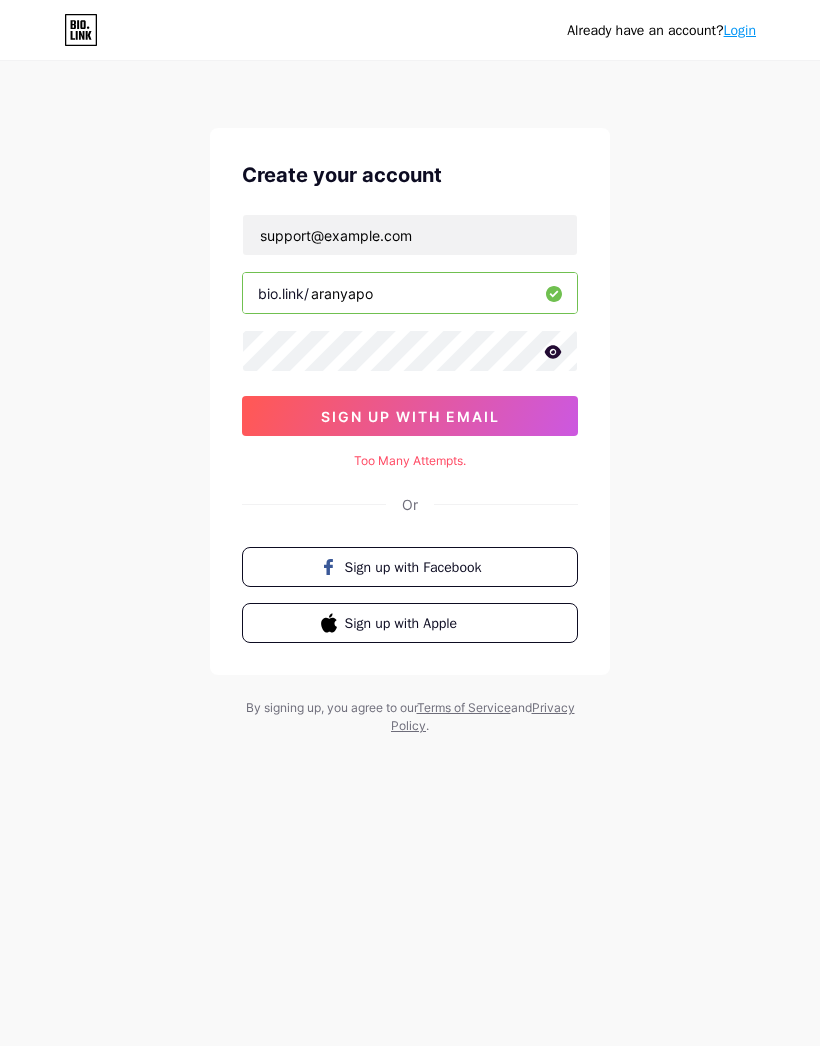 click on "Too Many Attempts." at bounding box center (410, 461) 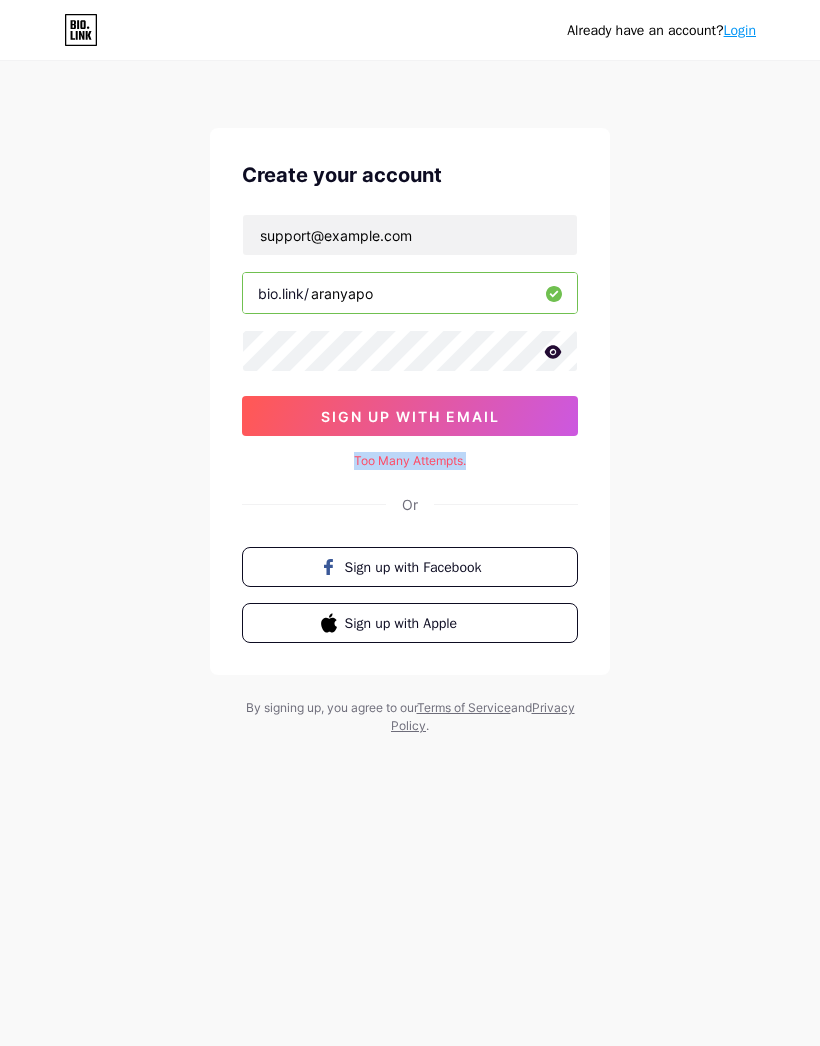 copy on "Too Many Attempts." 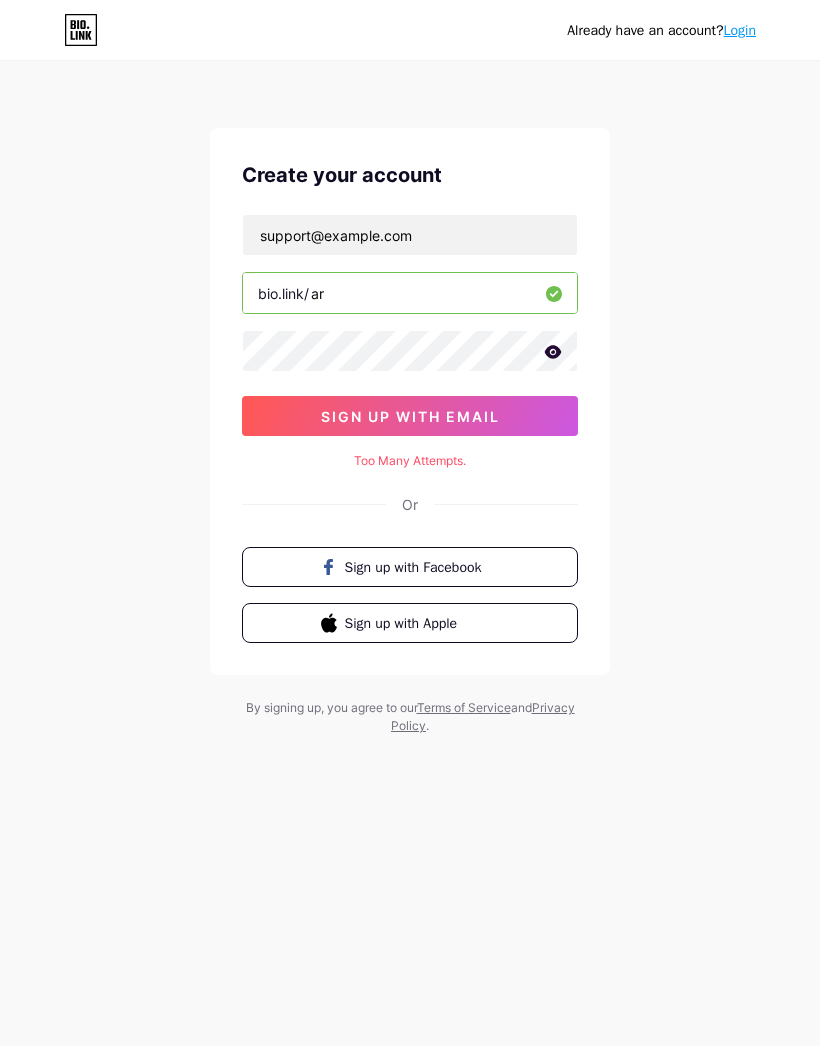 type on "a" 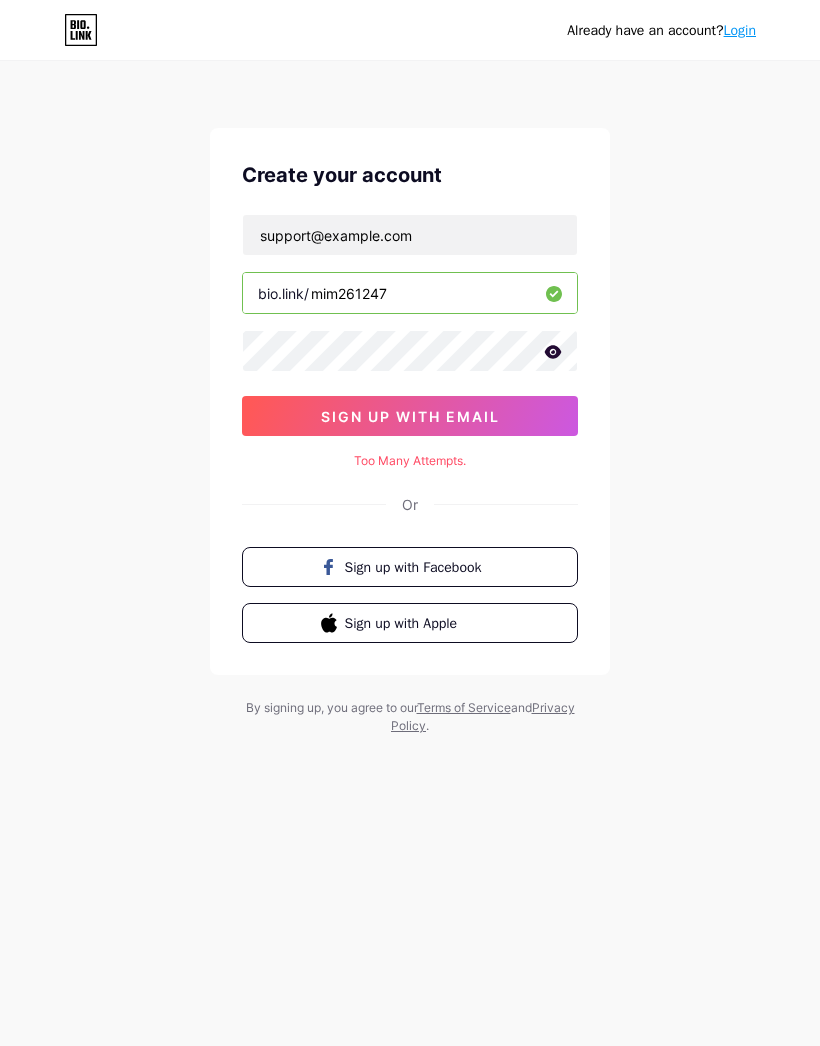 click on "sign up with email" at bounding box center [410, 416] 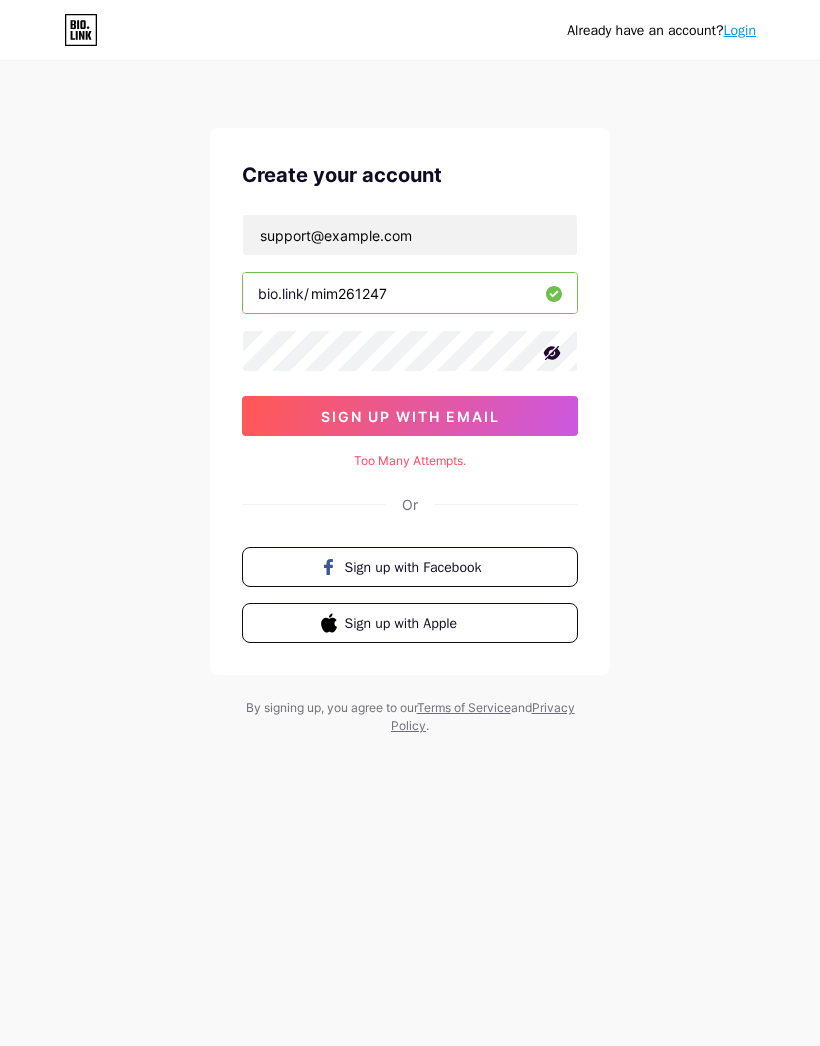 click on "sign up with email" at bounding box center (410, 416) 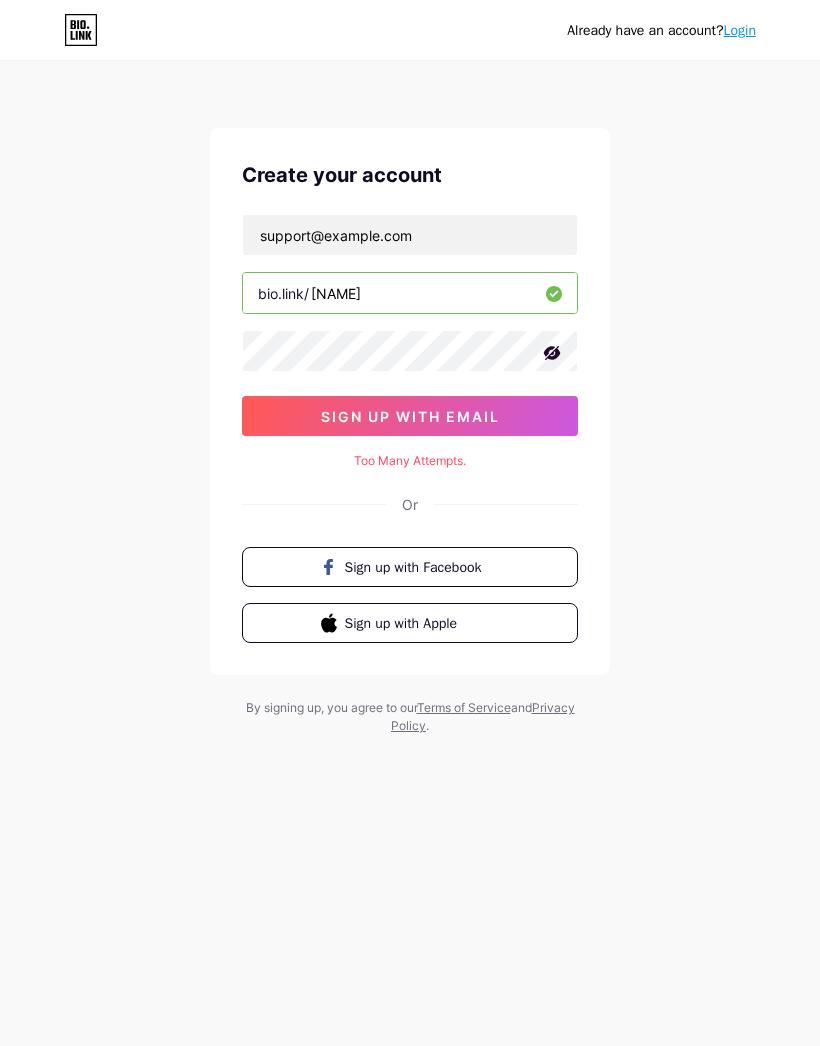 type on "mim261247" 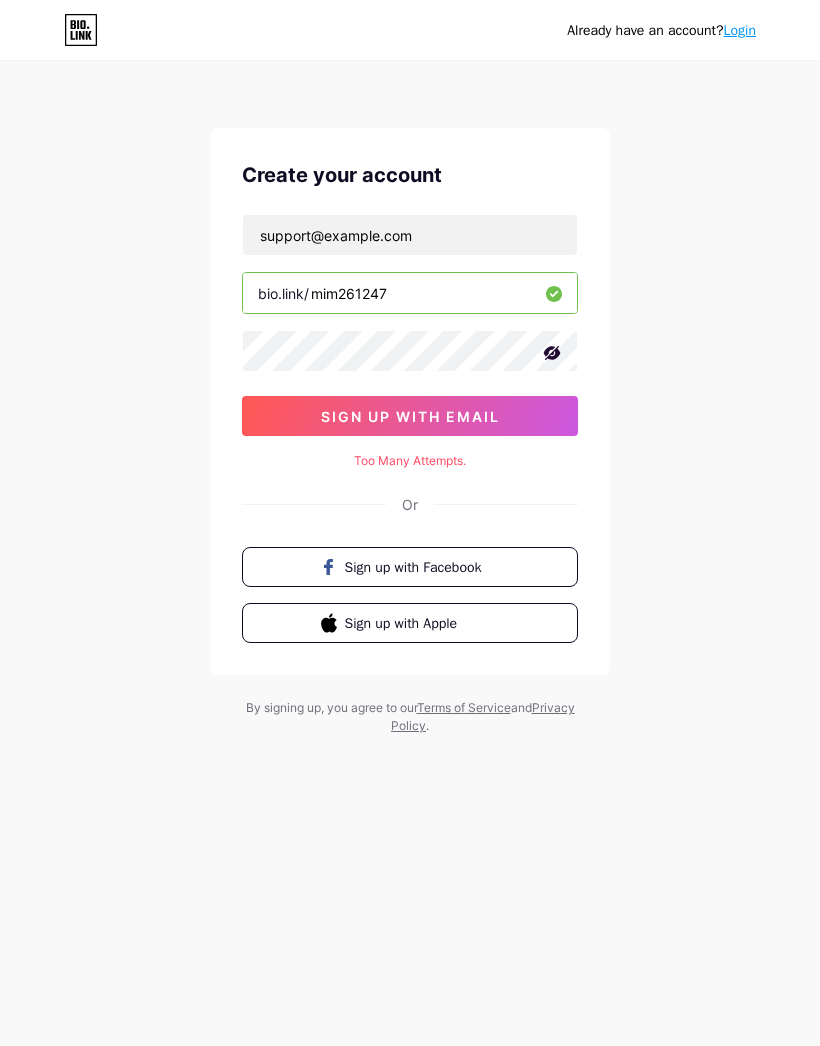 click on "support@example.com" at bounding box center [410, 235] 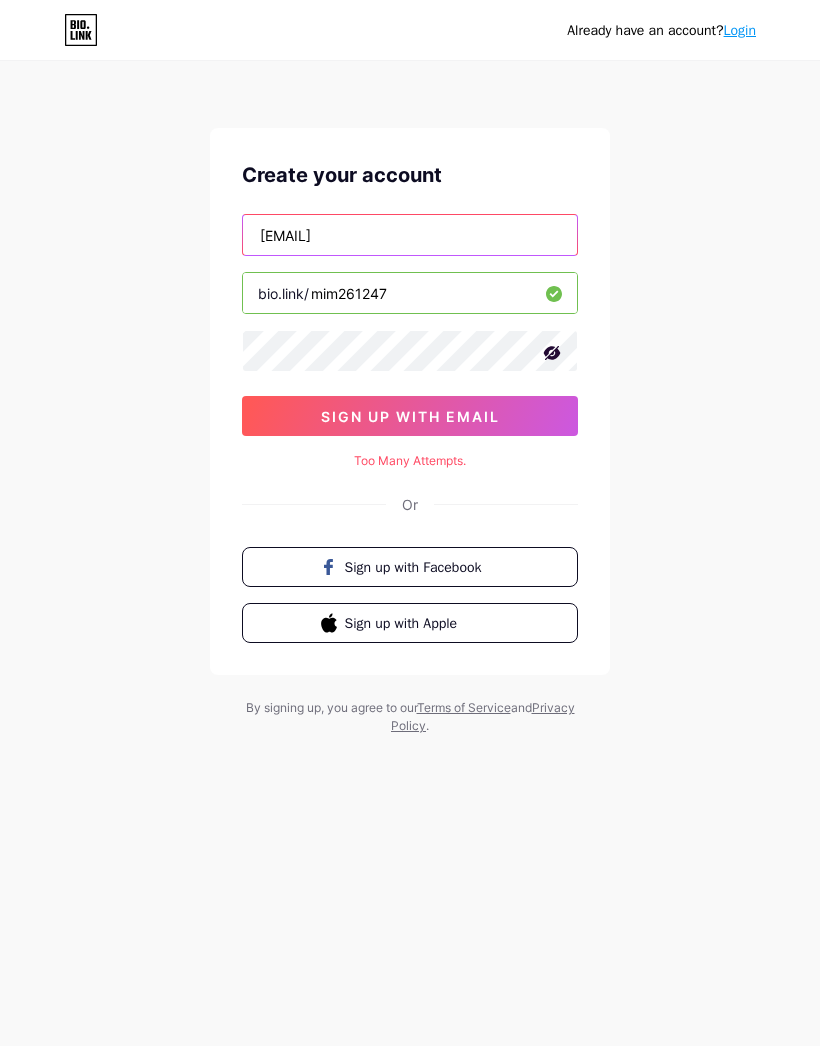 click on "sign up with email" at bounding box center (410, 416) 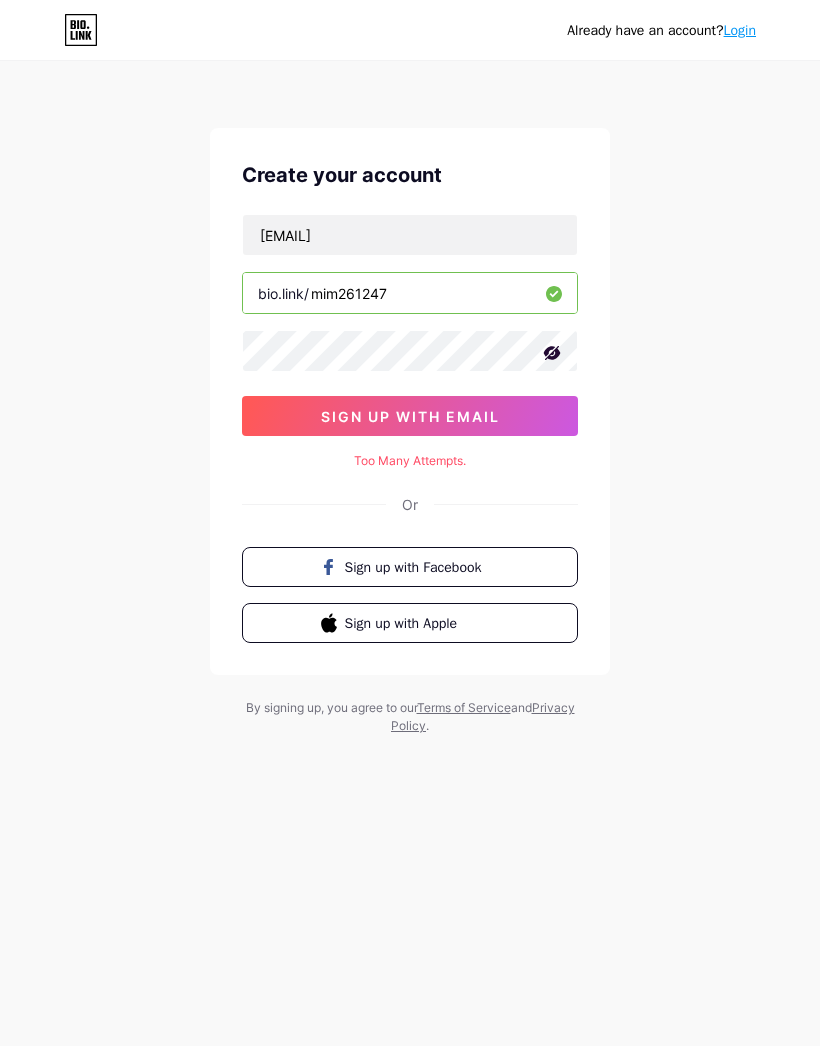 click on "sign up with email" at bounding box center [410, 416] 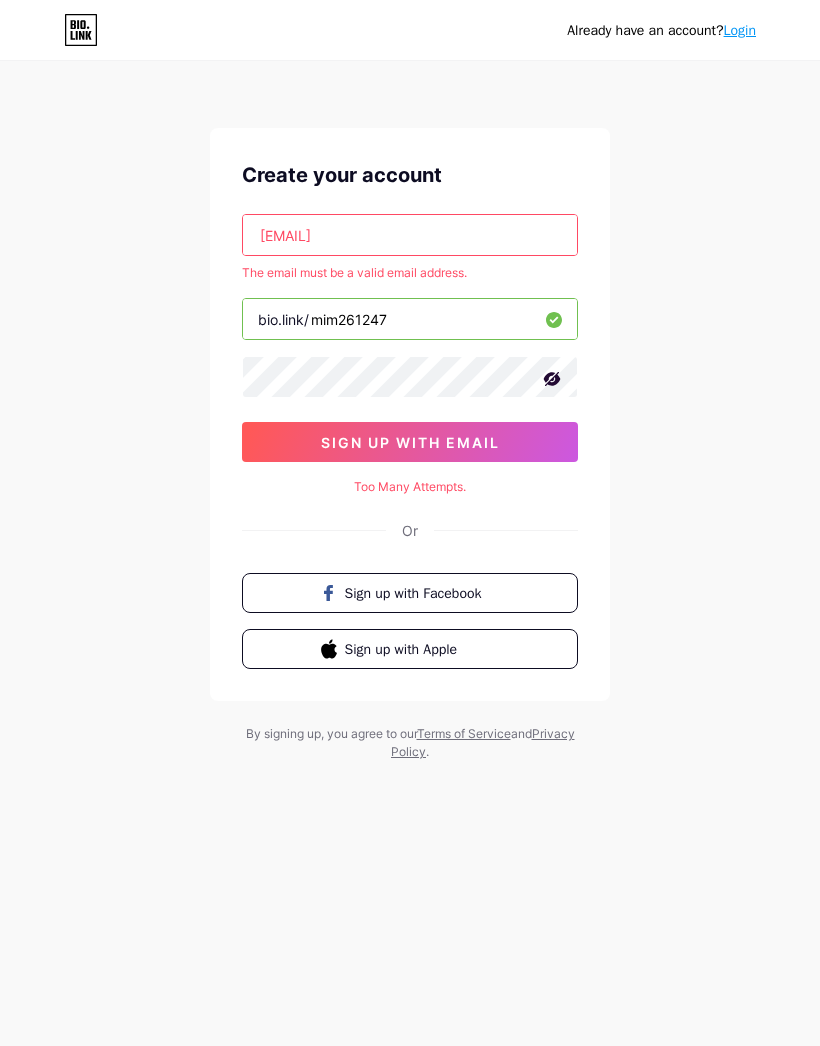 click on "[EMAIL]" at bounding box center (410, 235) 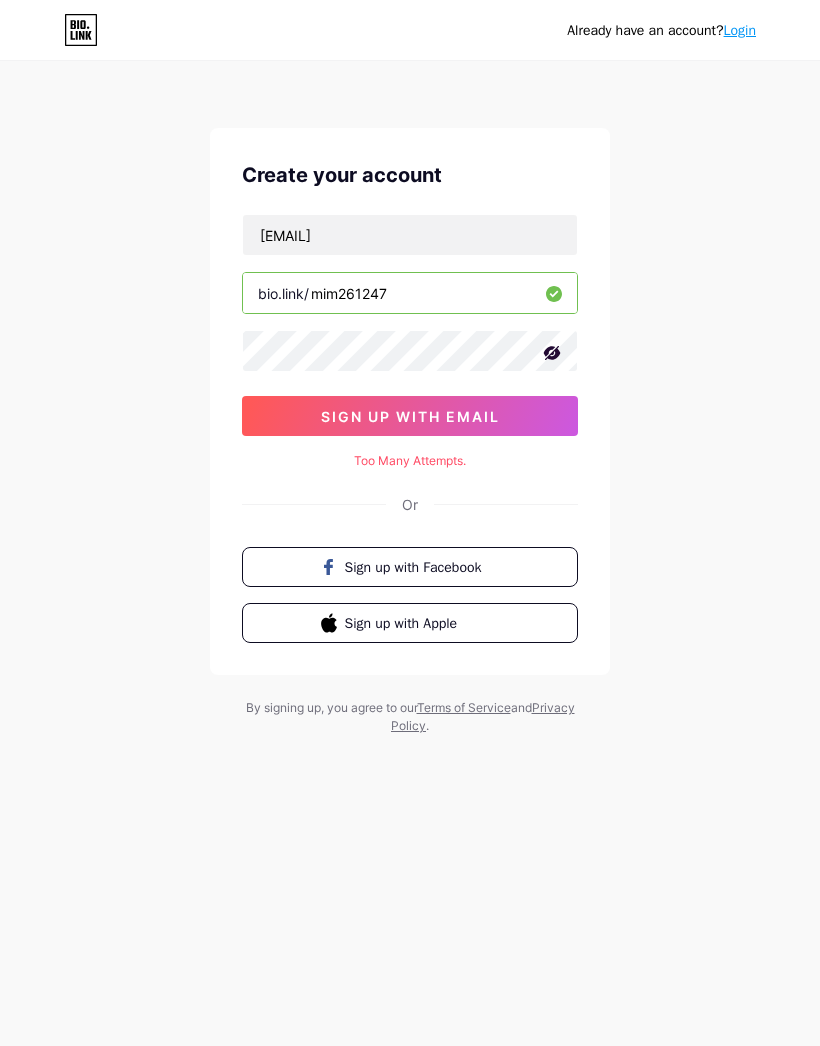 click on "sign up with email" at bounding box center [410, 416] 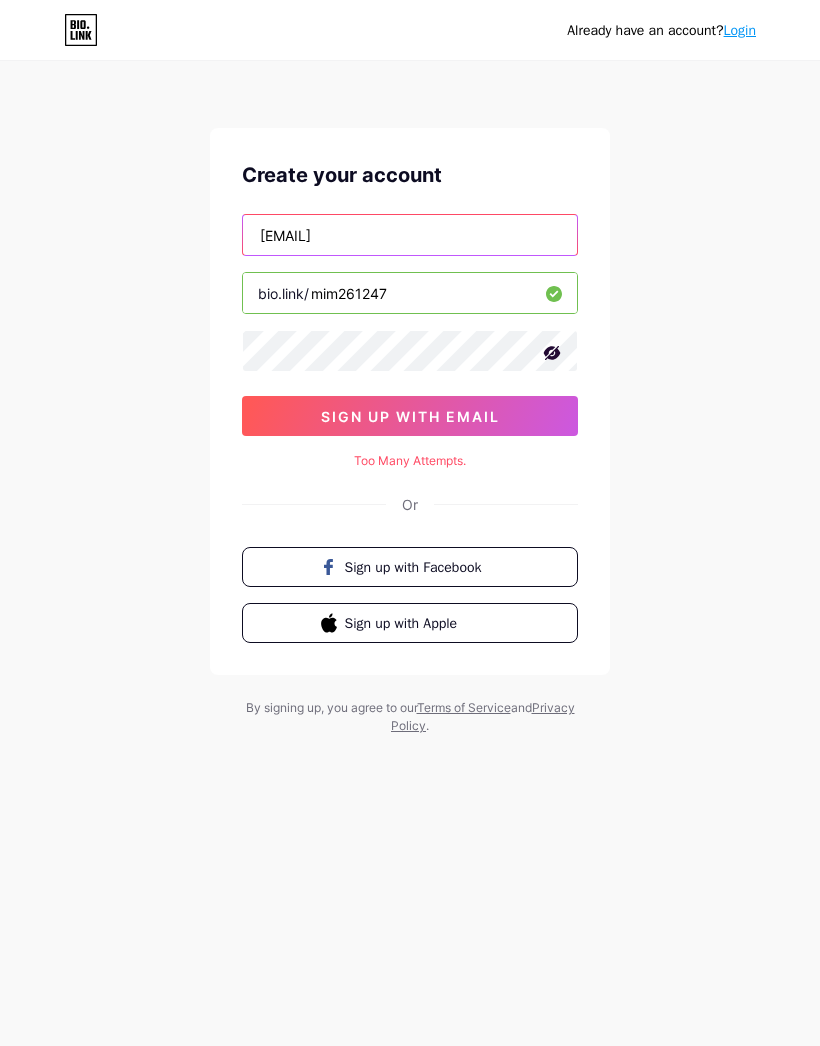click on "[EMAIL]" at bounding box center (410, 235) 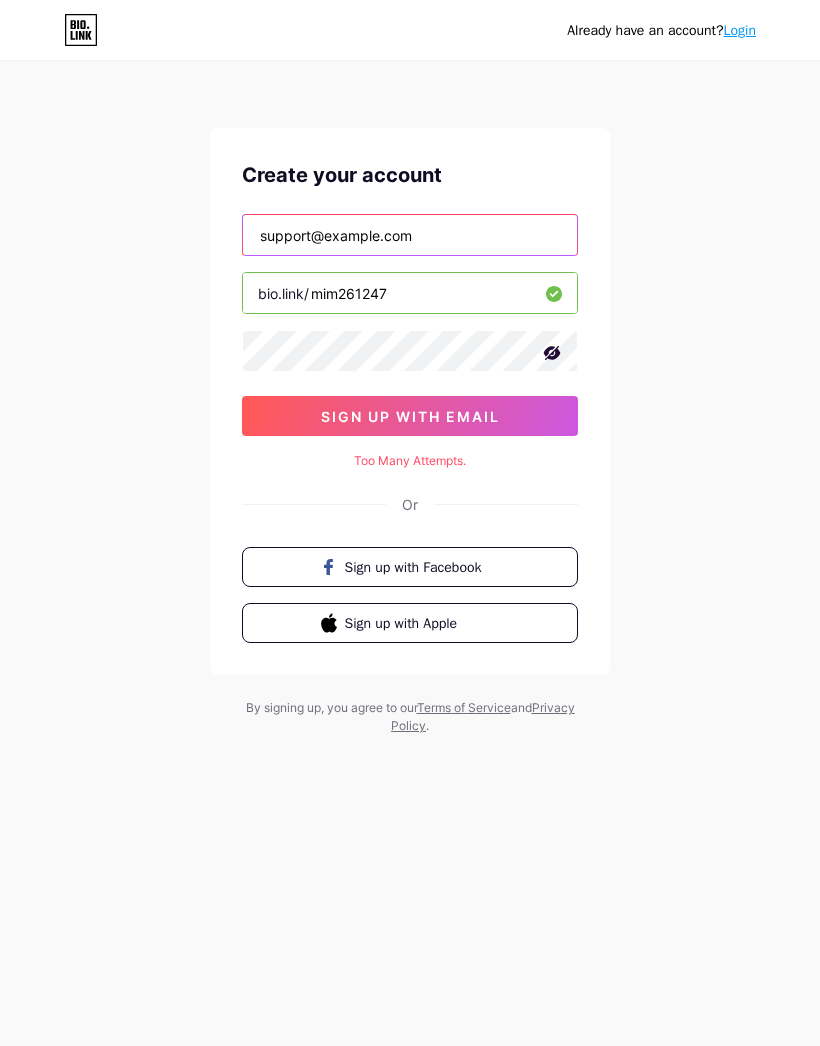type on "support@example.com" 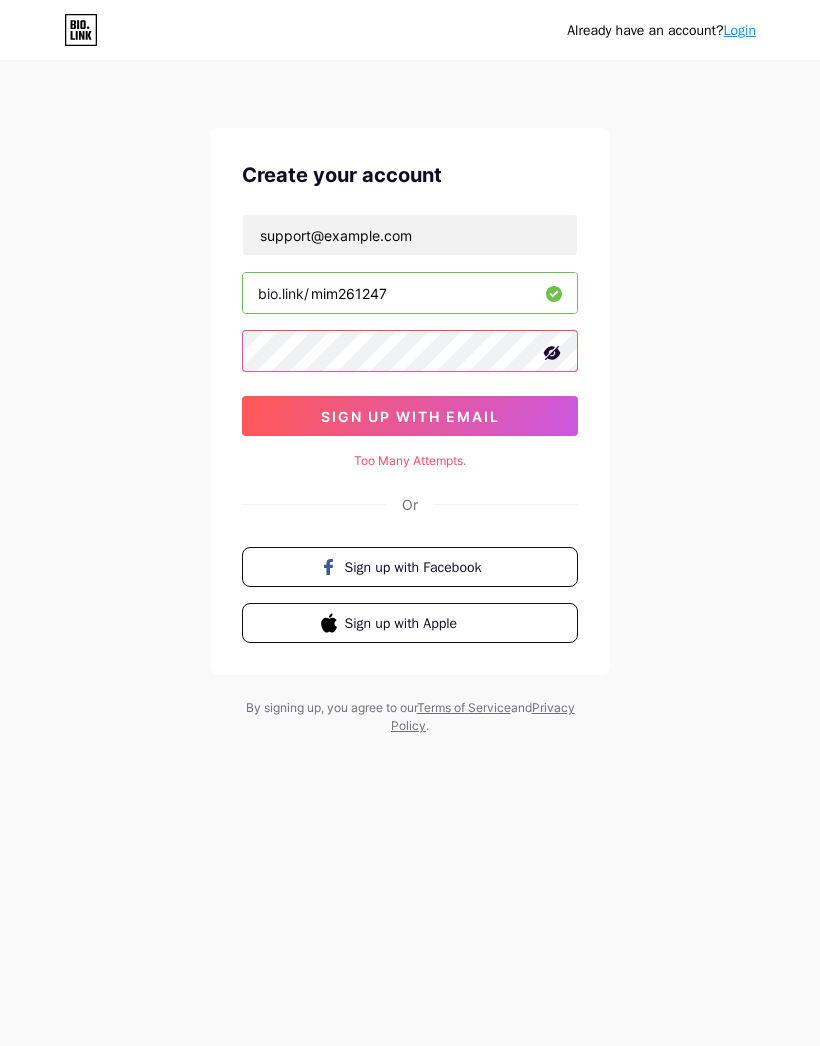 click on "sign up with email" at bounding box center (410, 416) 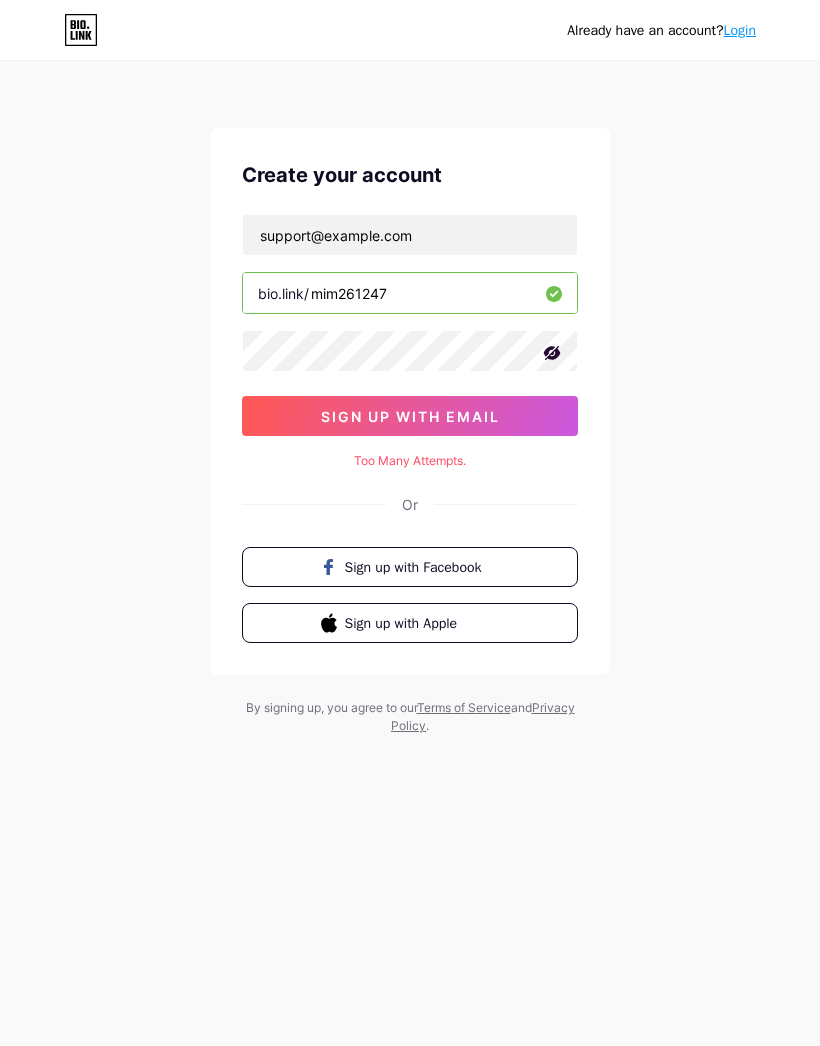 click on "sign up with email" at bounding box center [410, 416] 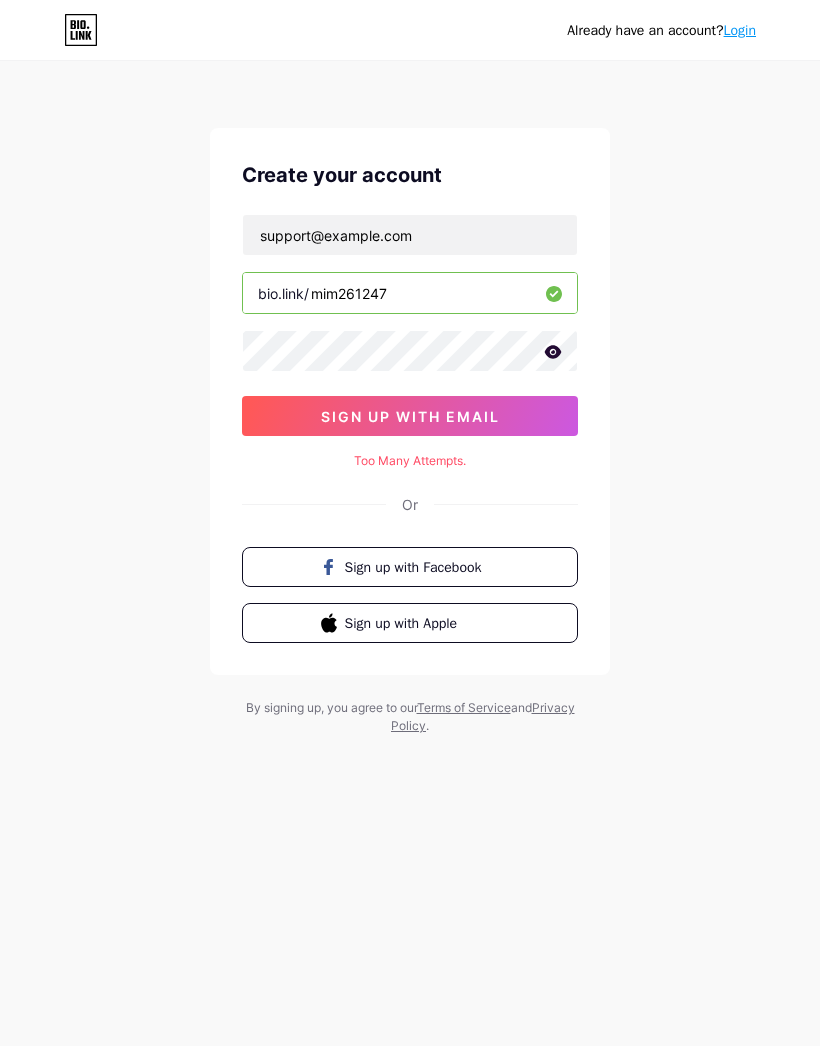 click on "sign up with email" at bounding box center (410, 416) 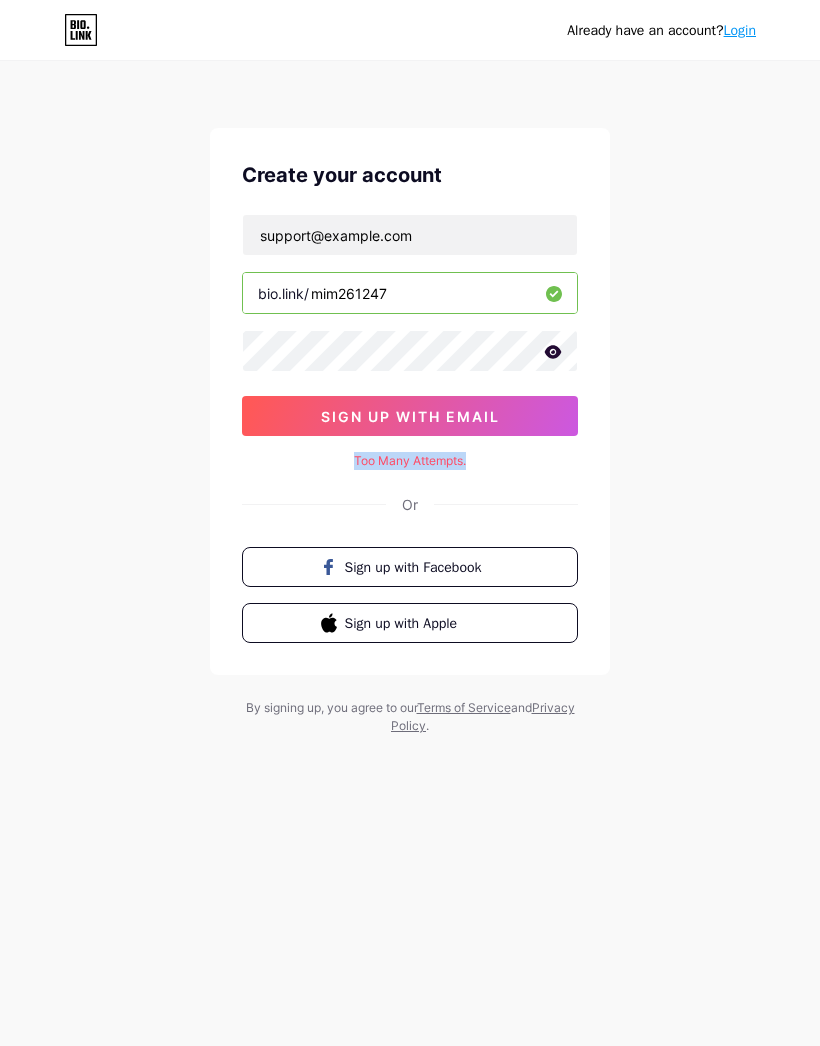 click on "Create your account support@example.com bio.link/ [TOKEN]" at bounding box center [410, 401] 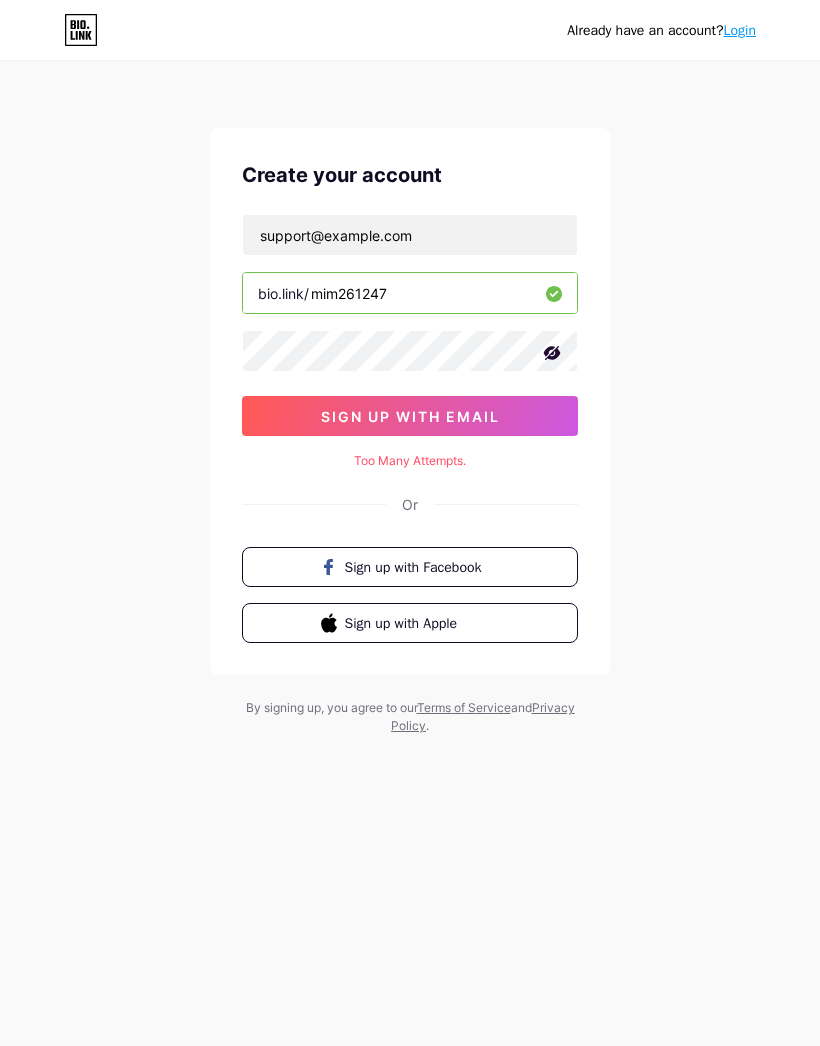 click on "sign up with email" at bounding box center [410, 416] 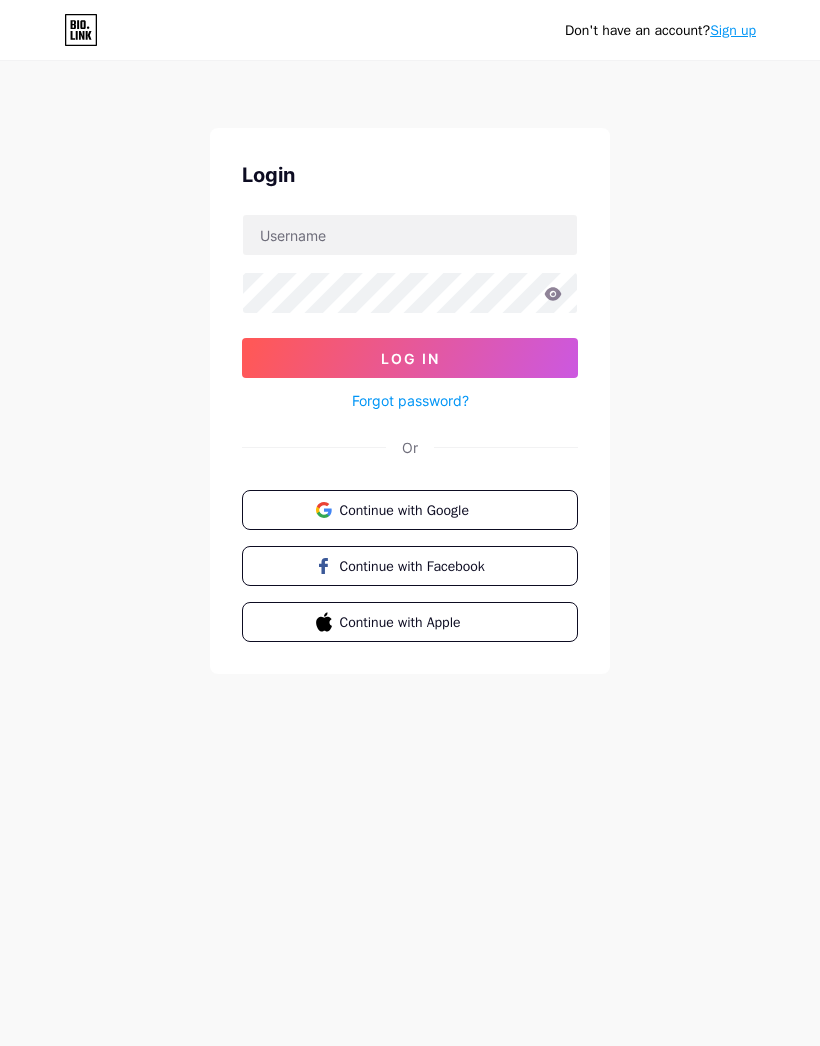 click on "Sign up" at bounding box center [733, 30] 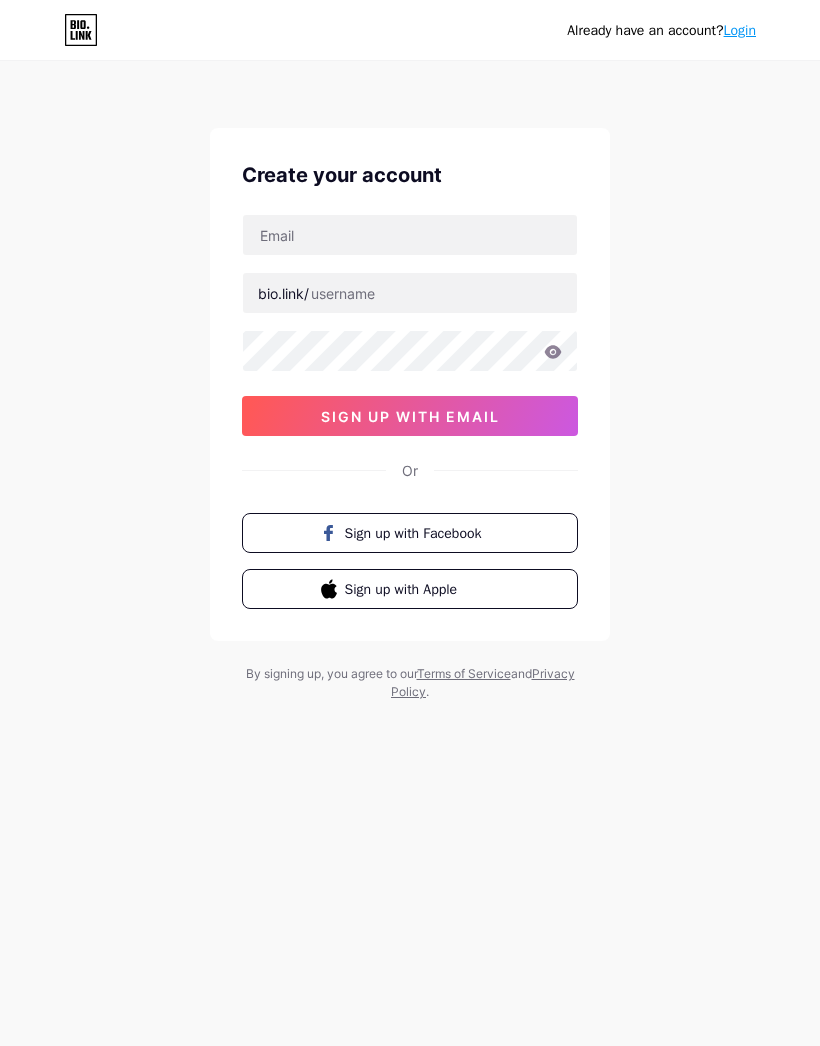 click on "Login" at bounding box center [740, 30] 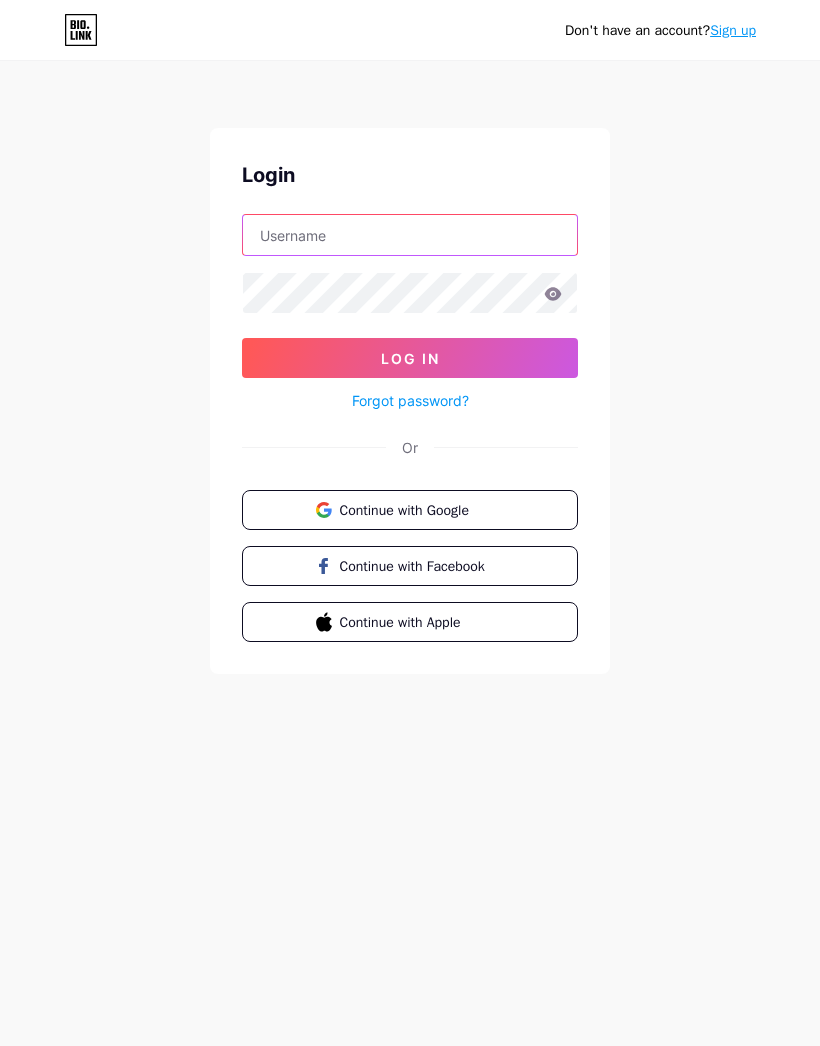 click at bounding box center (410, 235) 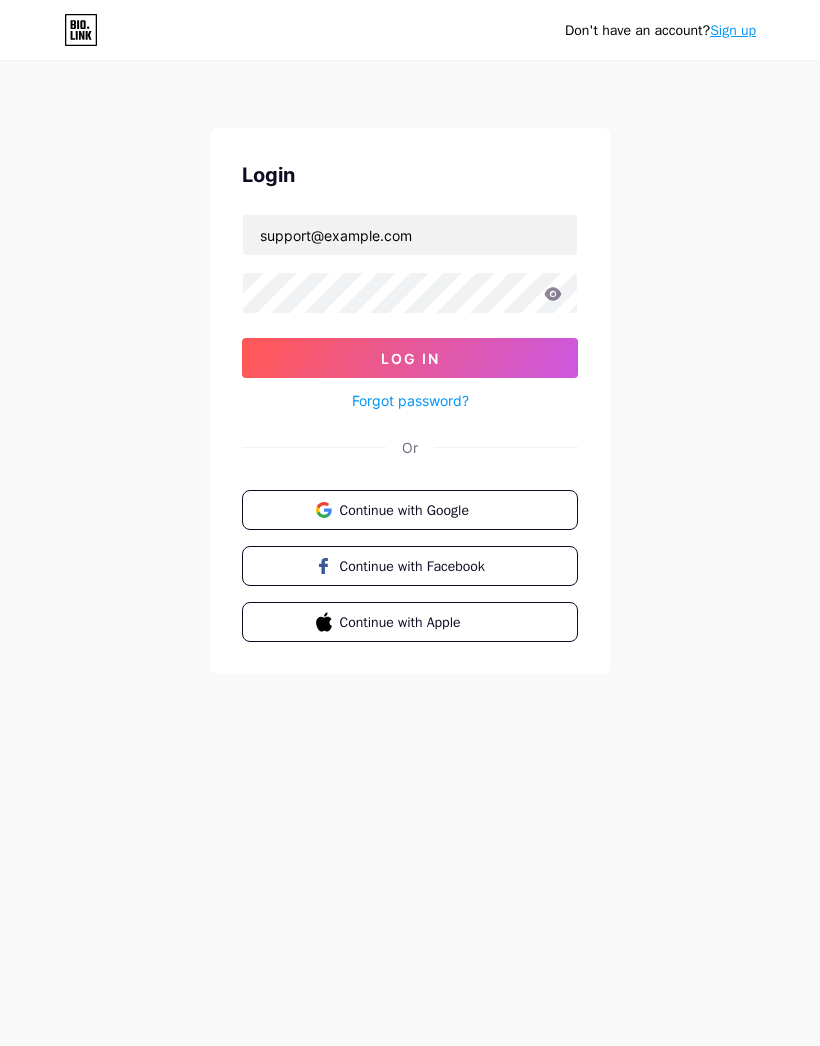 click on "support@example.com Log In Forgot password?" at bounding box center (410, 313) 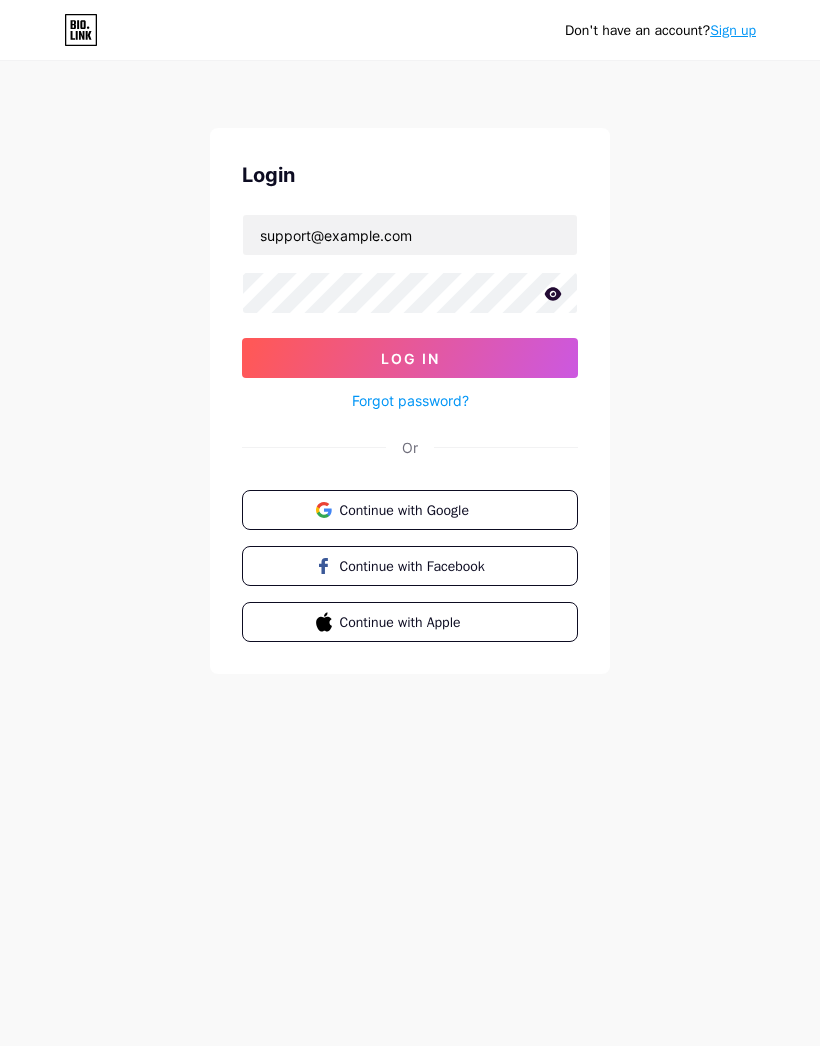 click 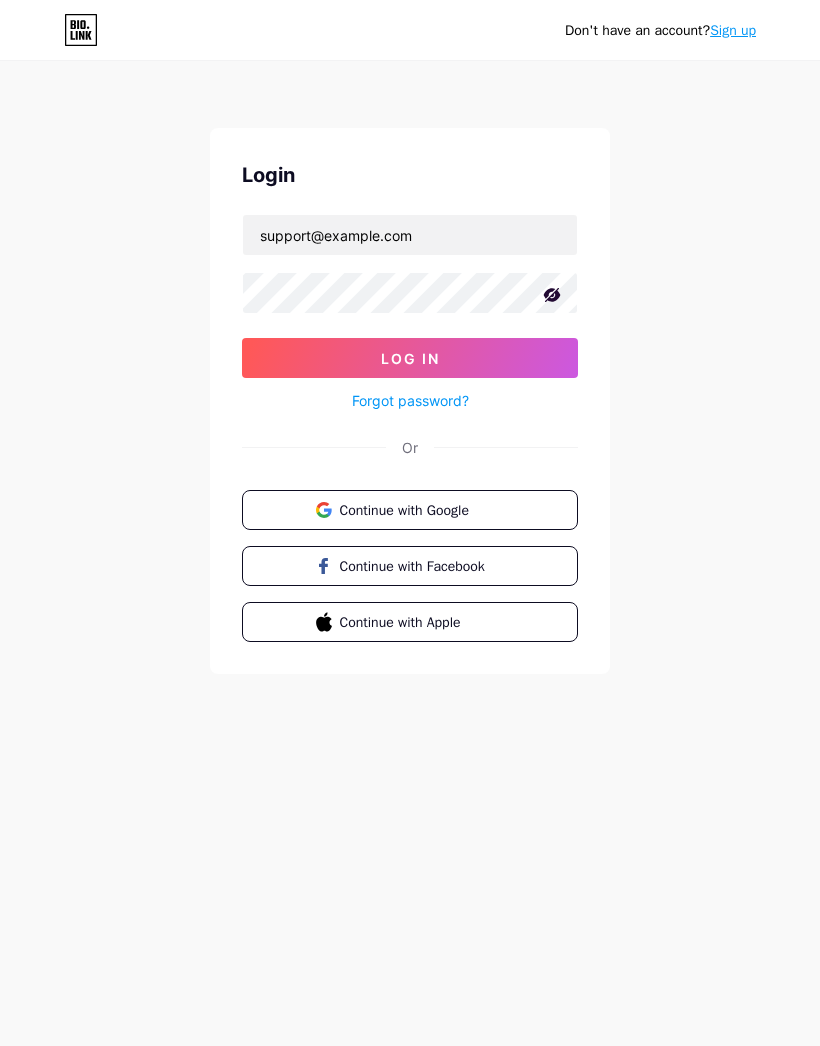 click on "Log In" at bounding box center (410, 358) 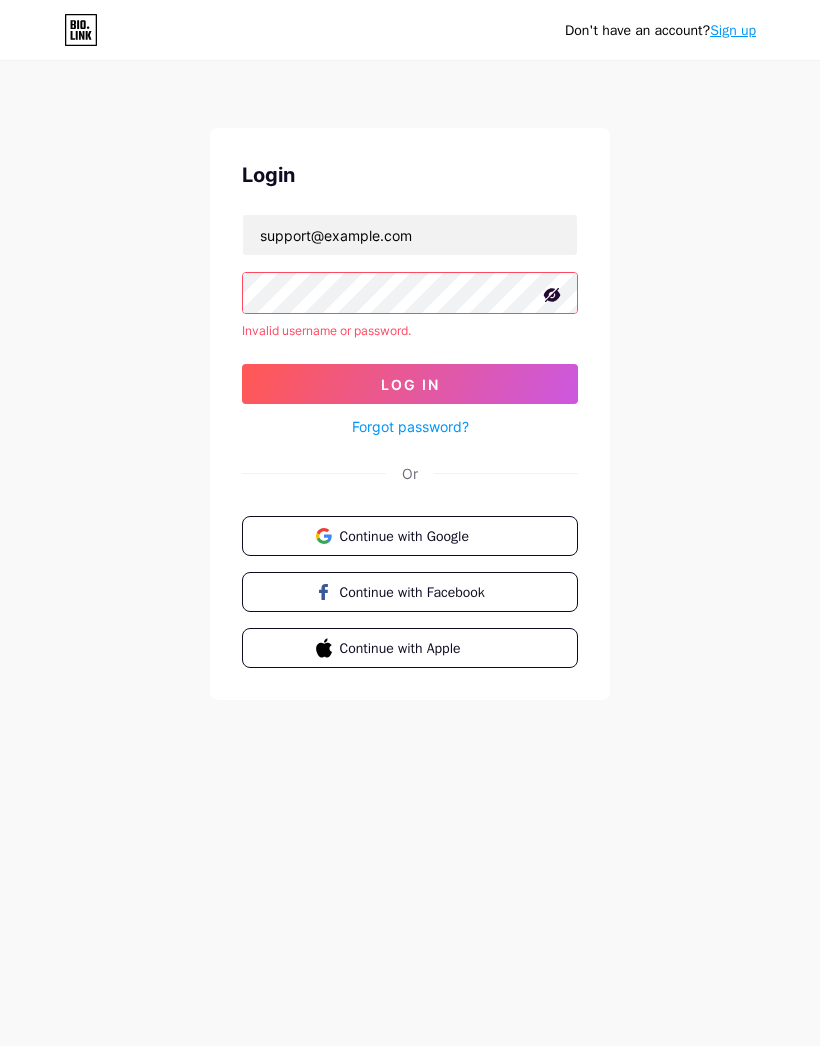 click on "Log In" at bounding box center (410, 384) 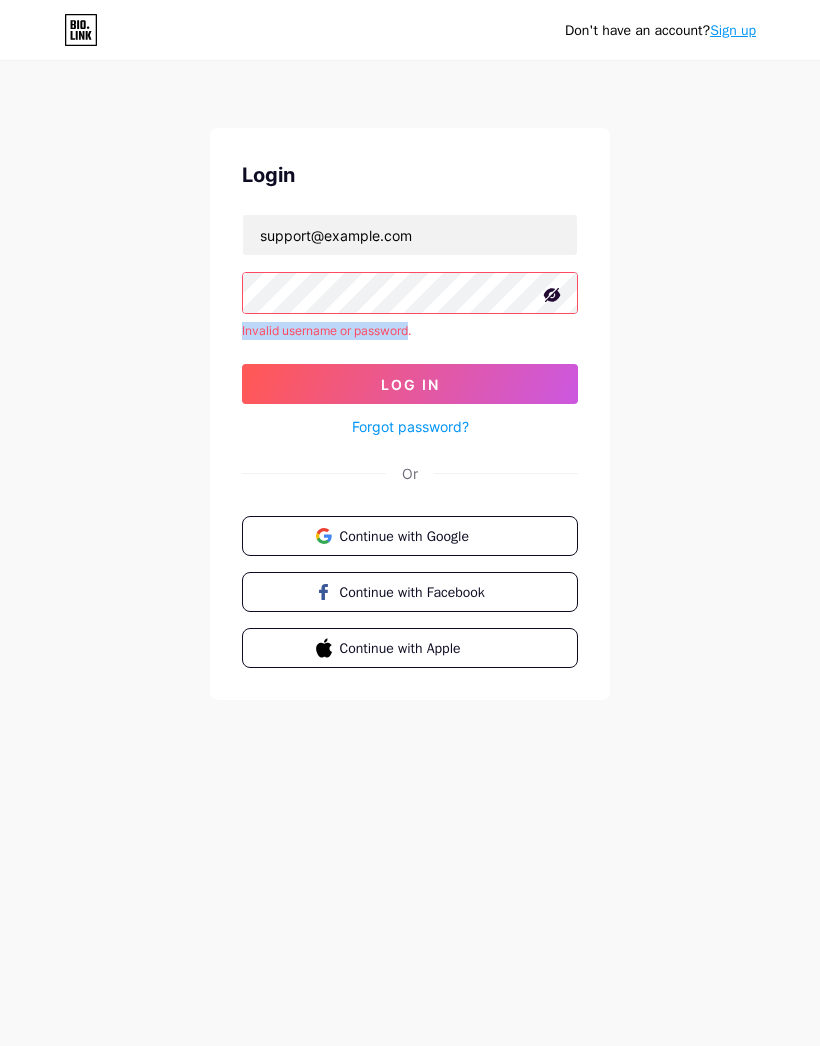 click on "Don't have an account?  Sign up   Login     [EMAIL]           Invalid username or password.     Log In
Forgot password?
Or       Continue with Google     Continue with Facebook
Continue with Apple" at bounding box center (410, 382) 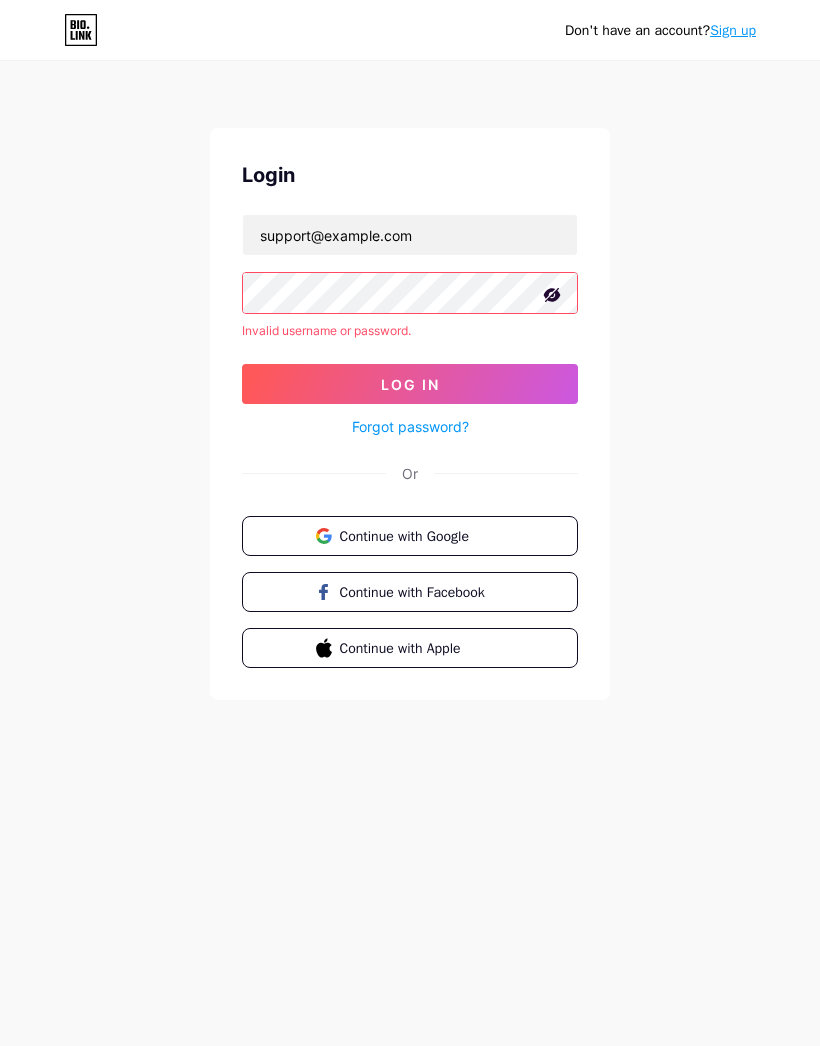 click on "Login" at bounding box center (410, 175) 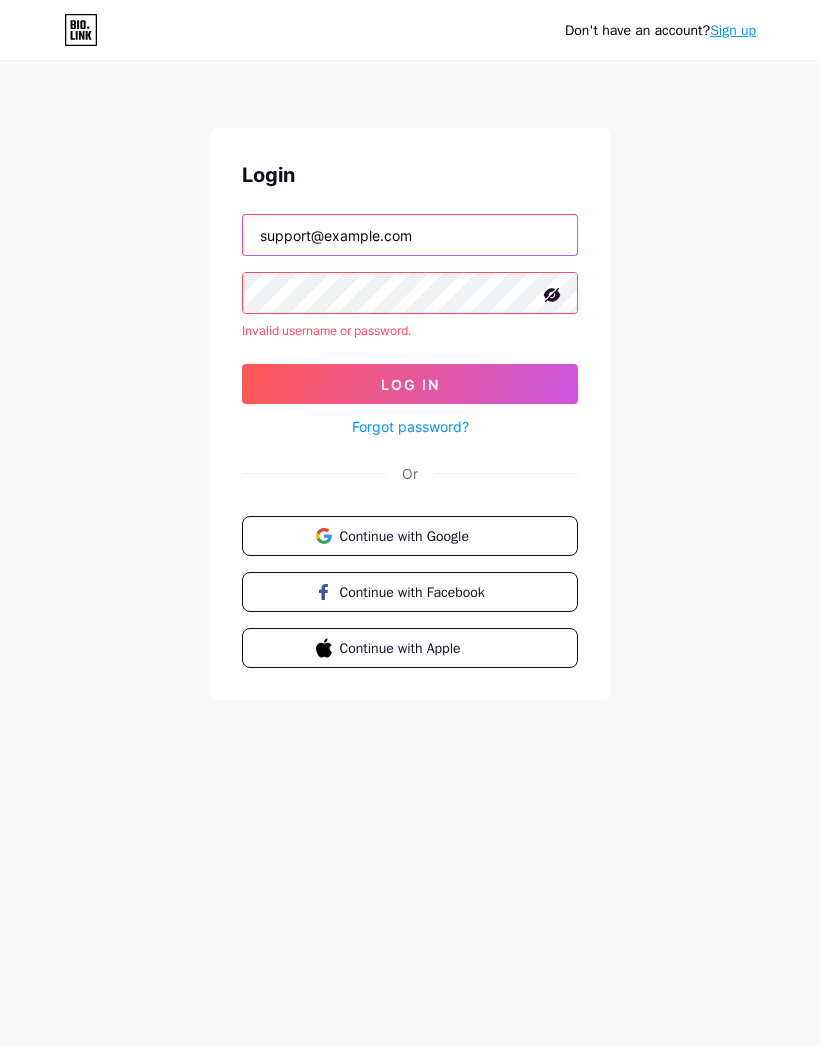 click on "support@example.com" at bounding box center (410, 235) 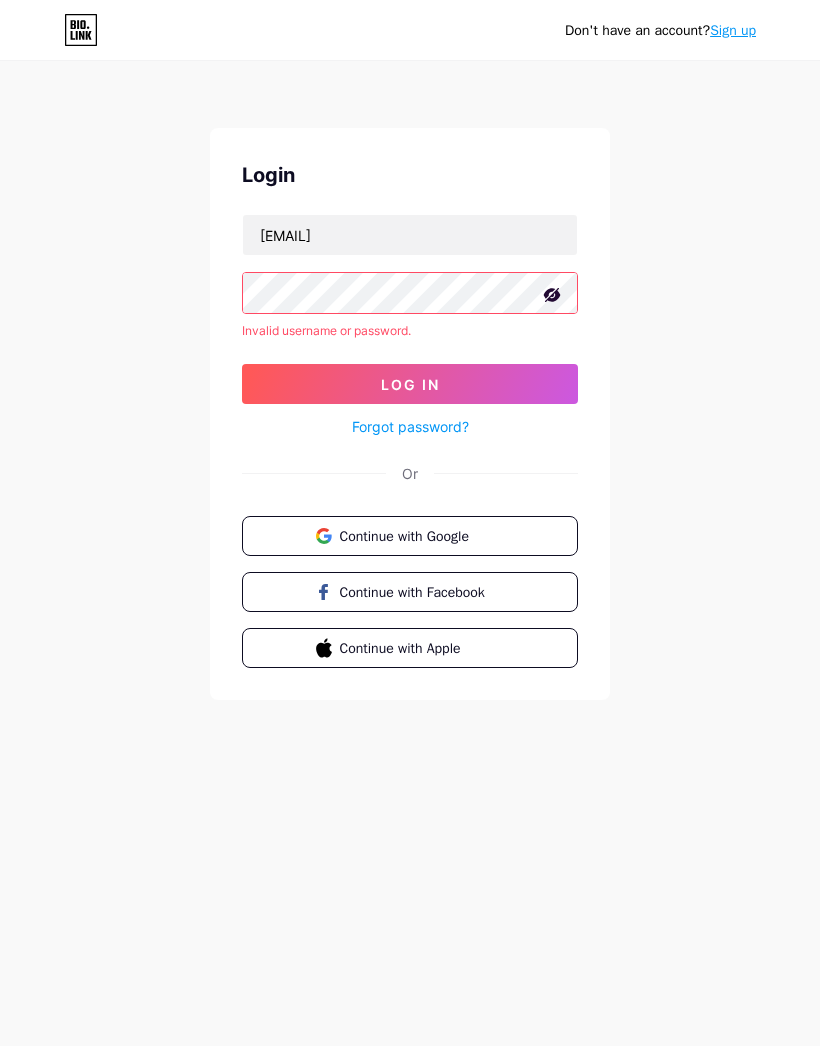click on "Log In" at bounding box center [410, 384] 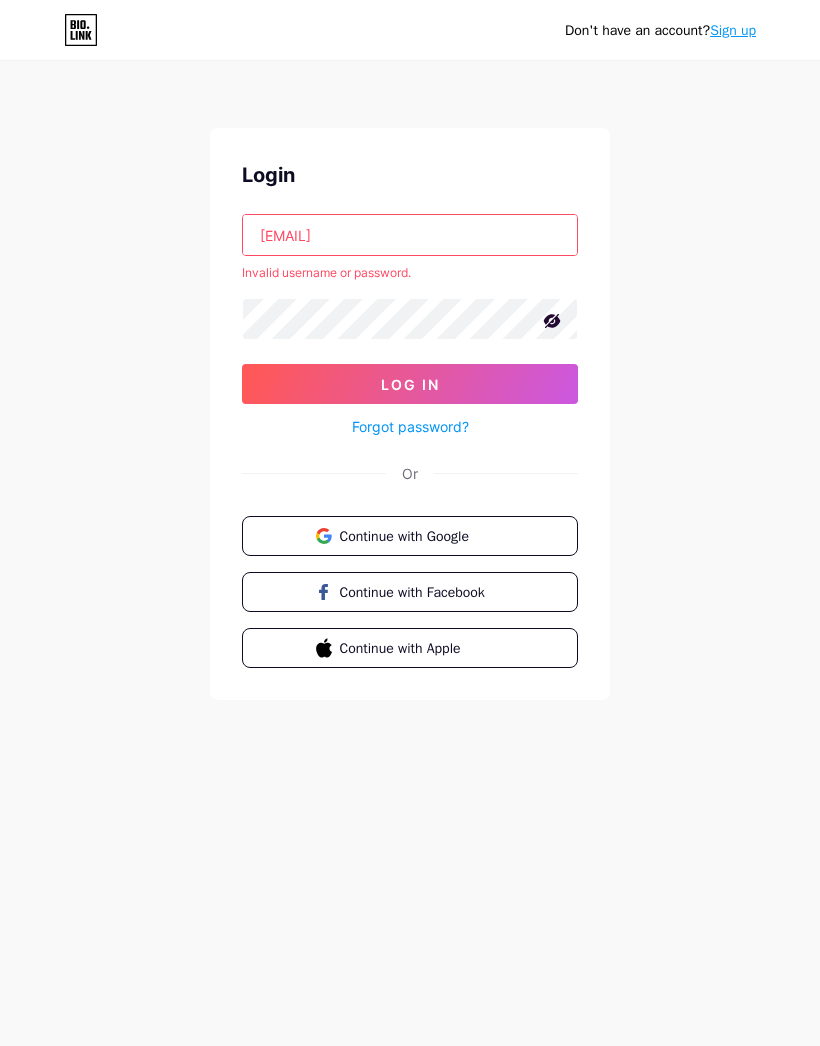 click on "[EMAIL]" at bounding box center [410, 235] 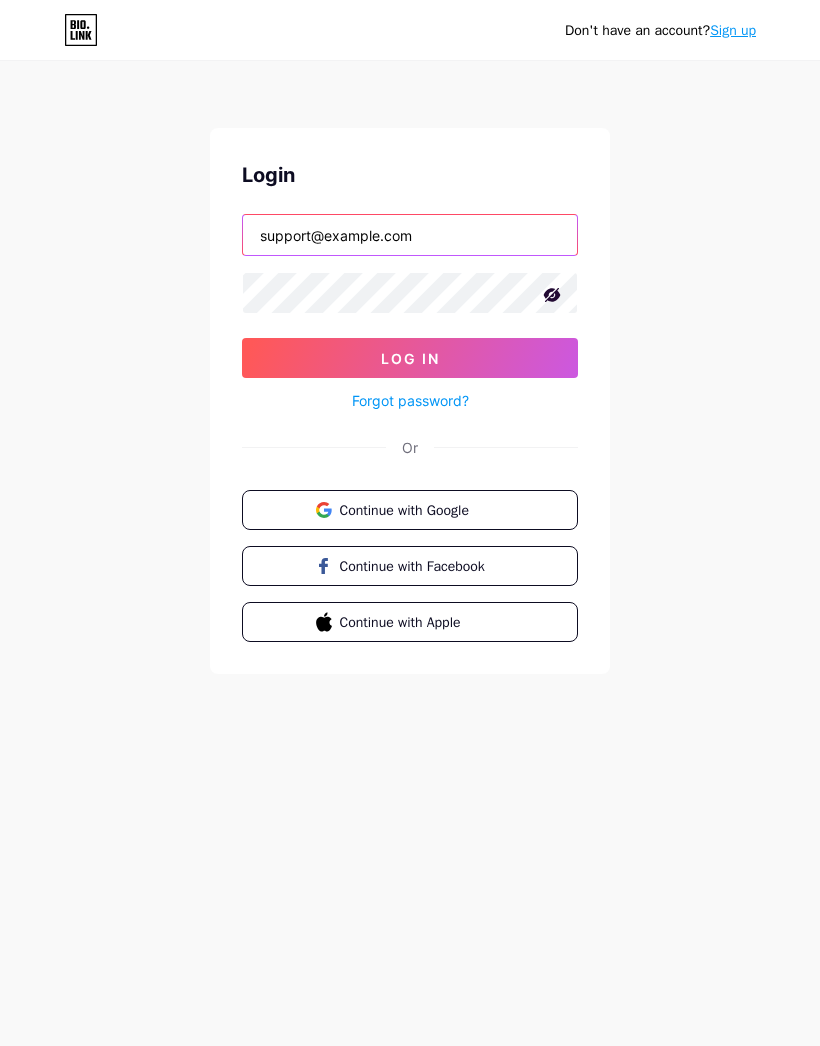 type on "support@example.com" 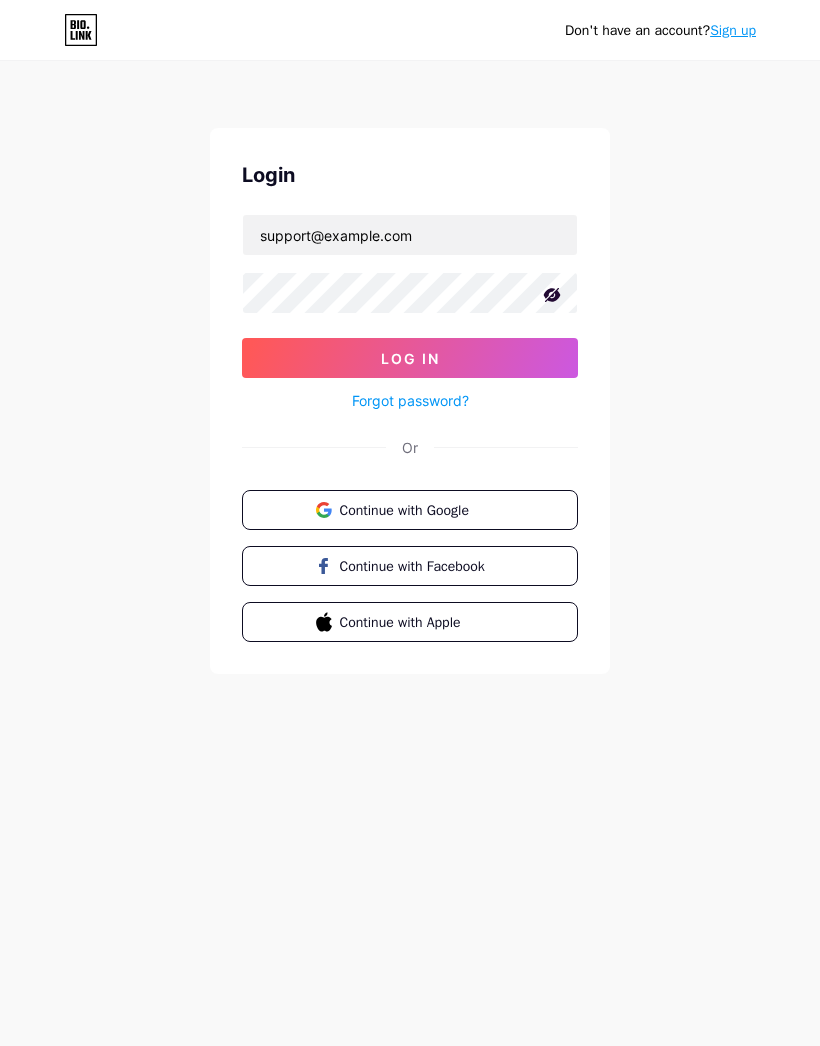 click on "support@example.com Log In Forgot password?" at bounding box center [410, 313] 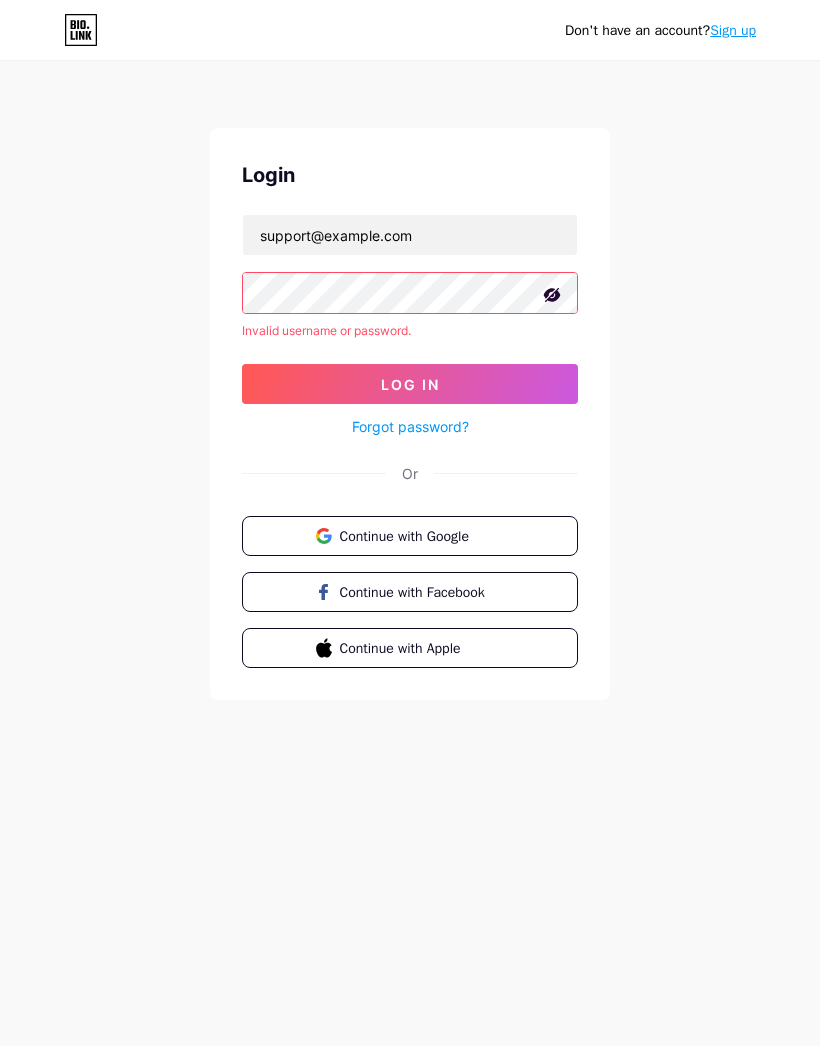 click on "Sign up" at bounding box center (733, 30) 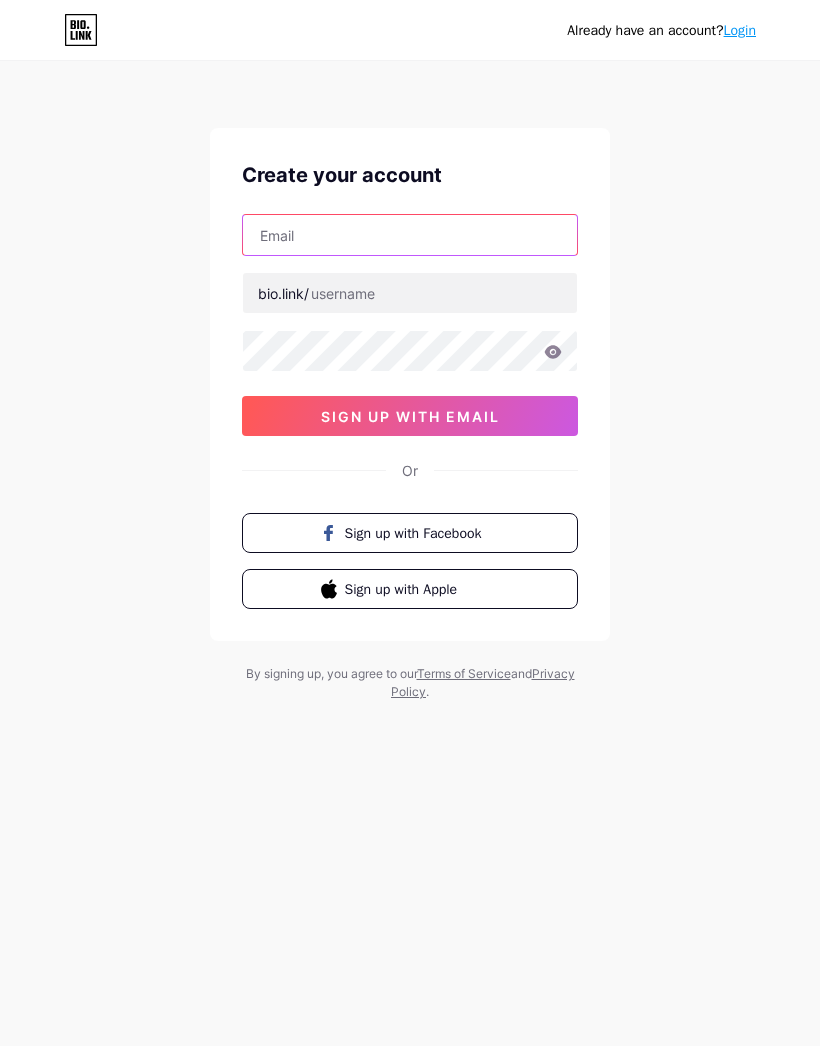 click at bounding box center [410, 235] 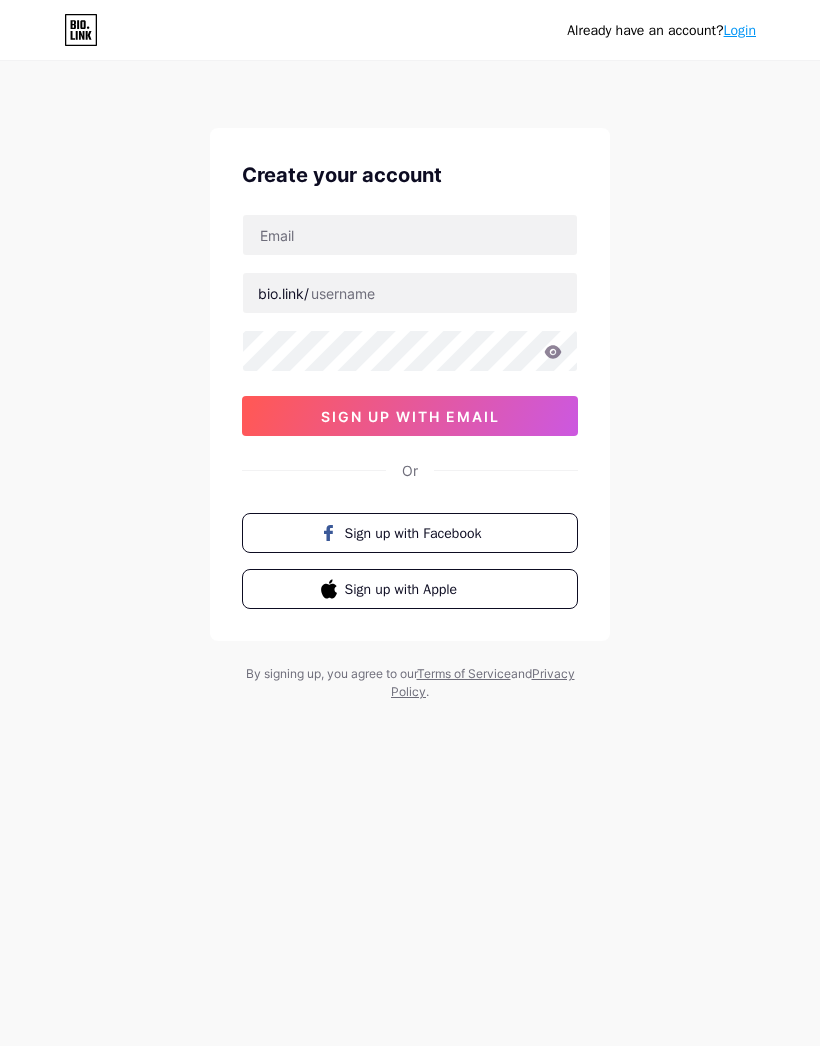 click on "Already have an account?  Login" at bounding box center (661, 30) 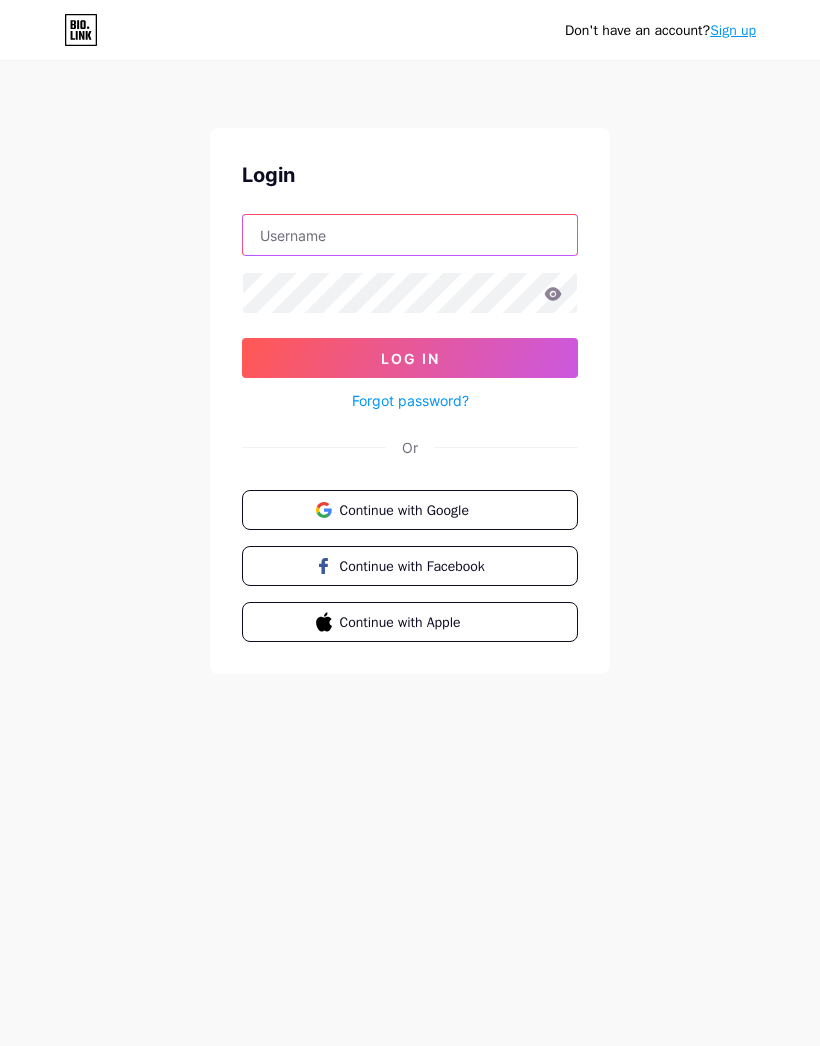 click at bounding box center (410, 235) 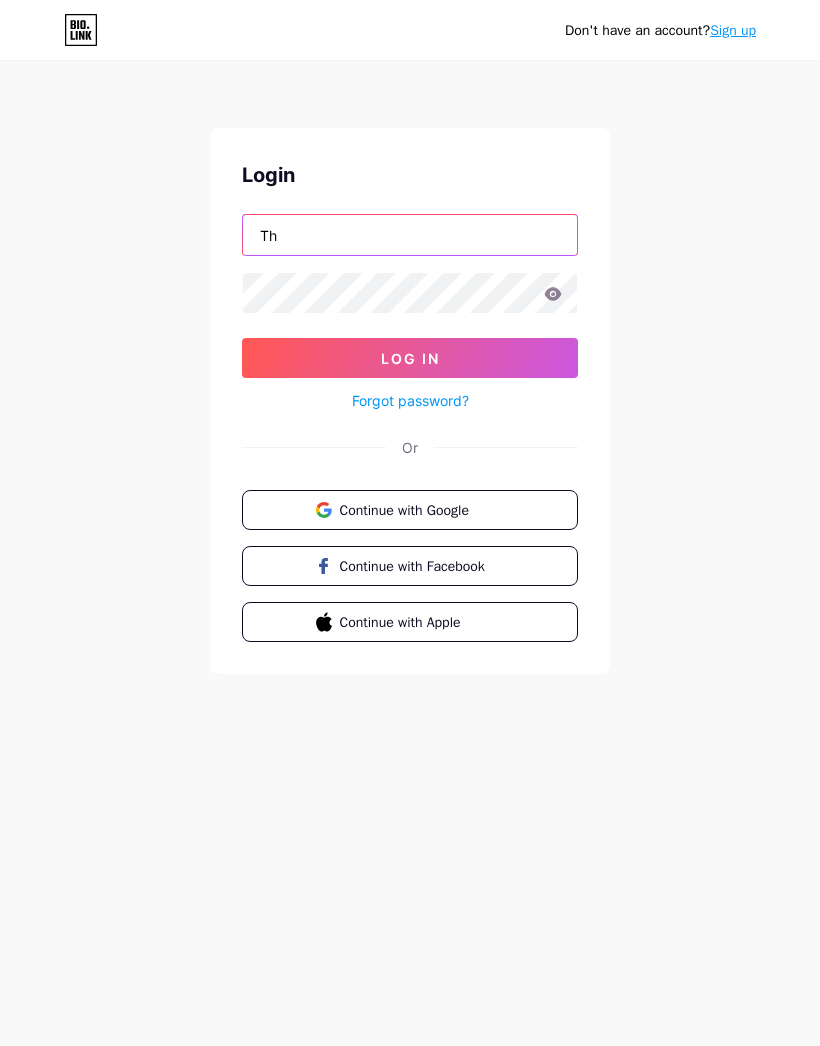 type on "T" 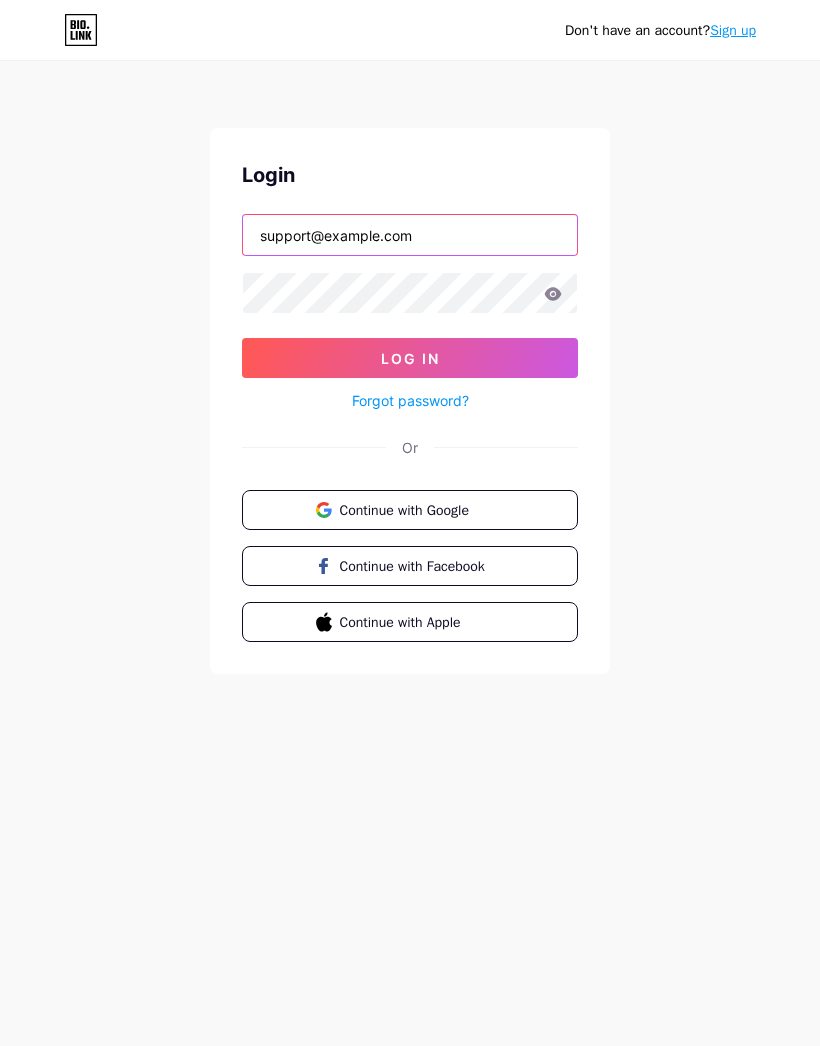type on "support@example.com" 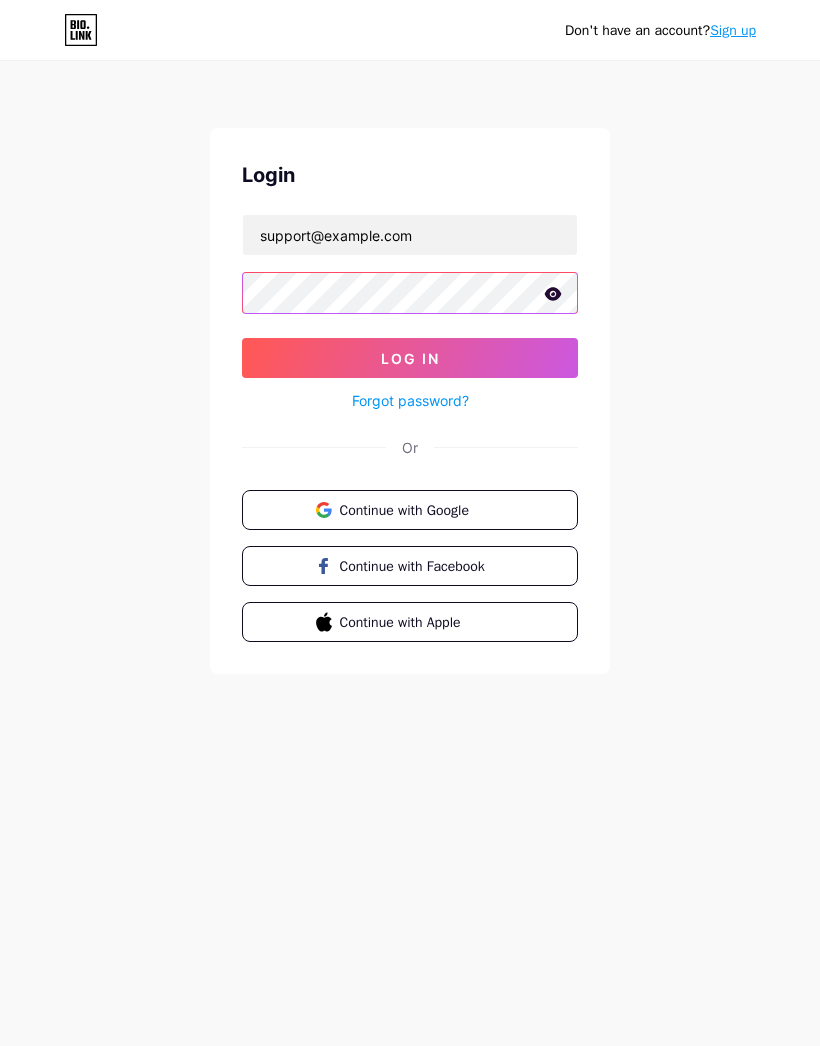 click on "Log In" at bounding box center (410, 358) 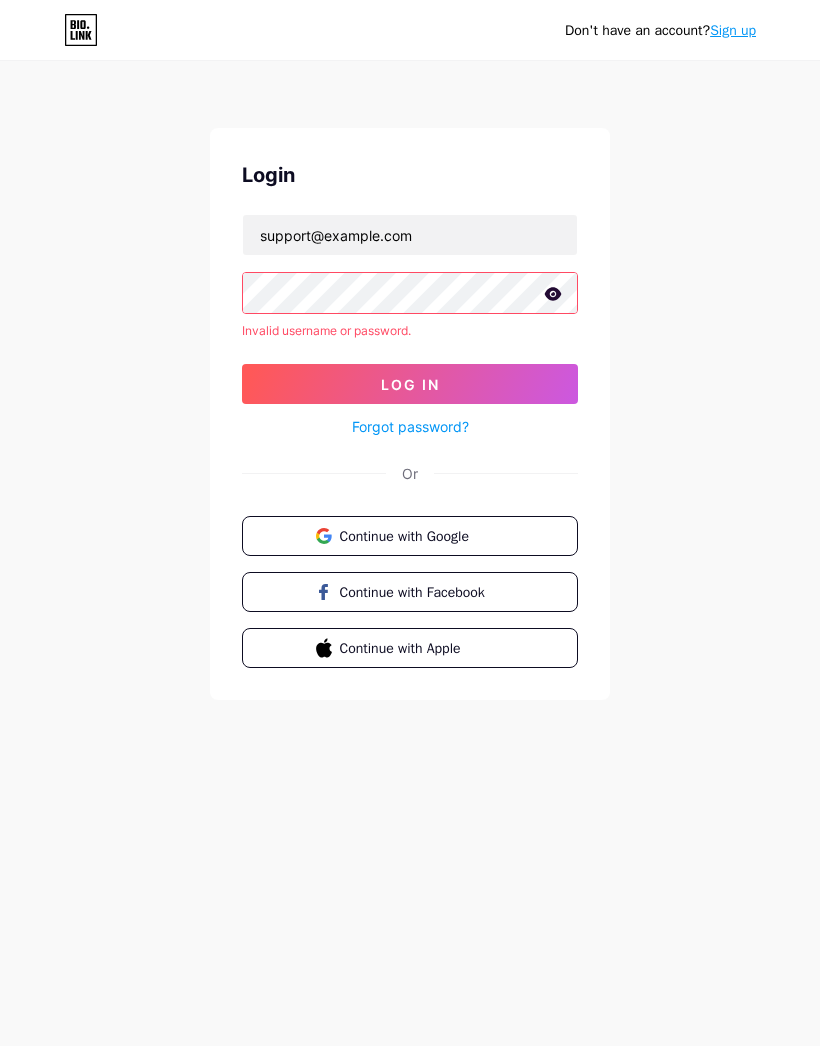 click 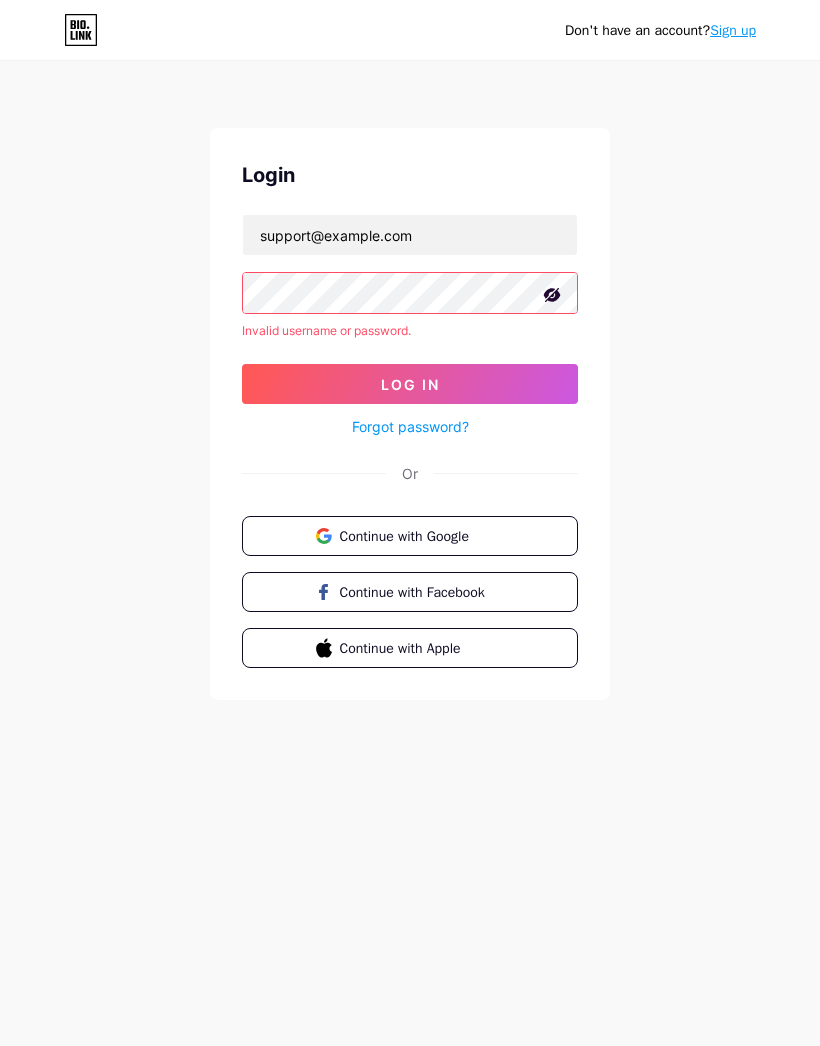 click 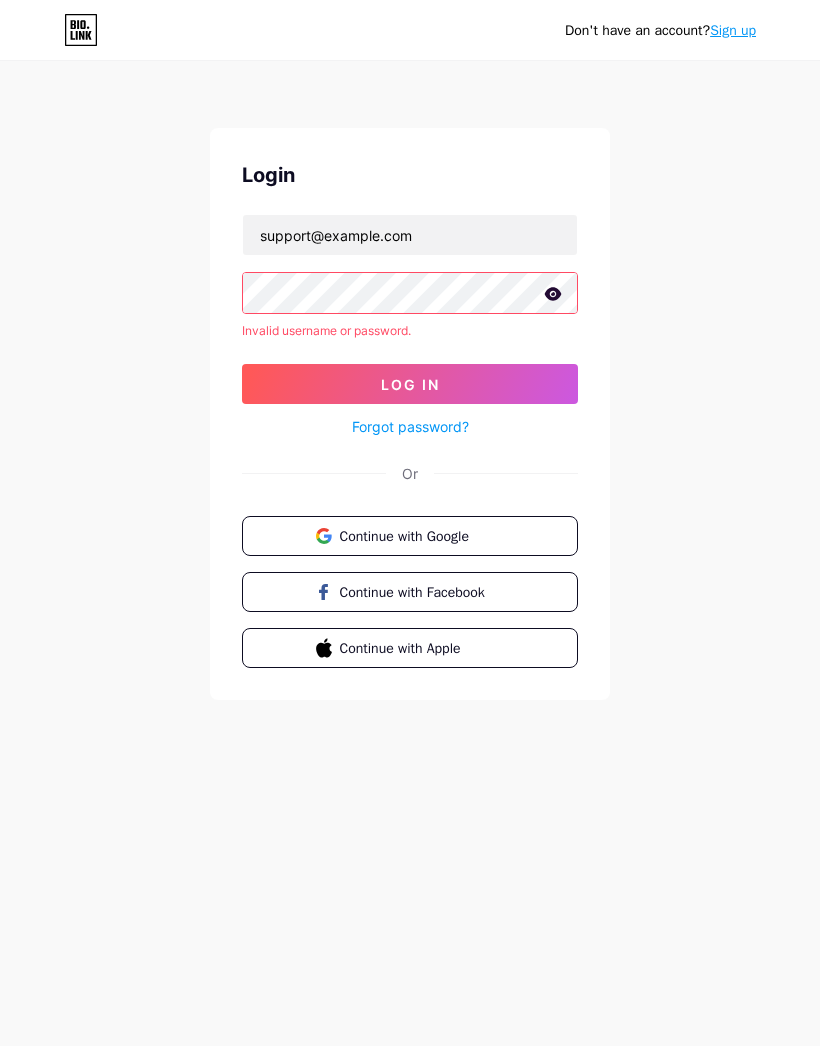 click on "Forgot password?" at bounding box center [410, 426] 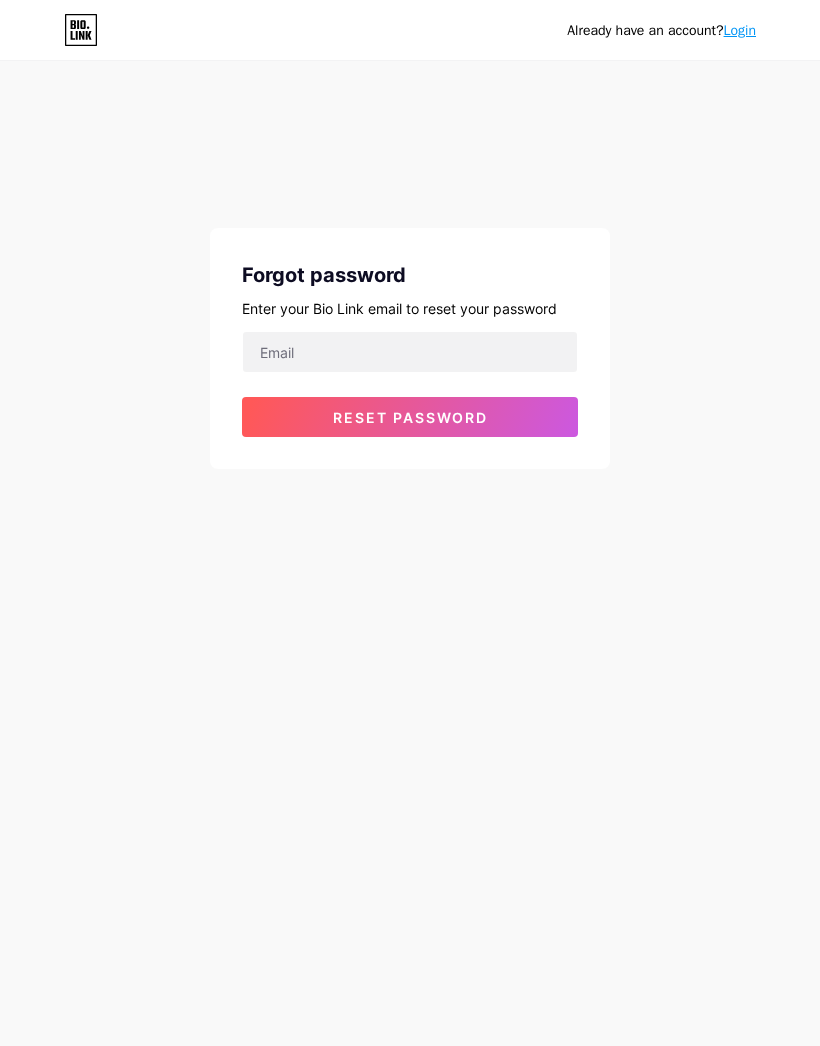 click at bounding box center [410, 352] 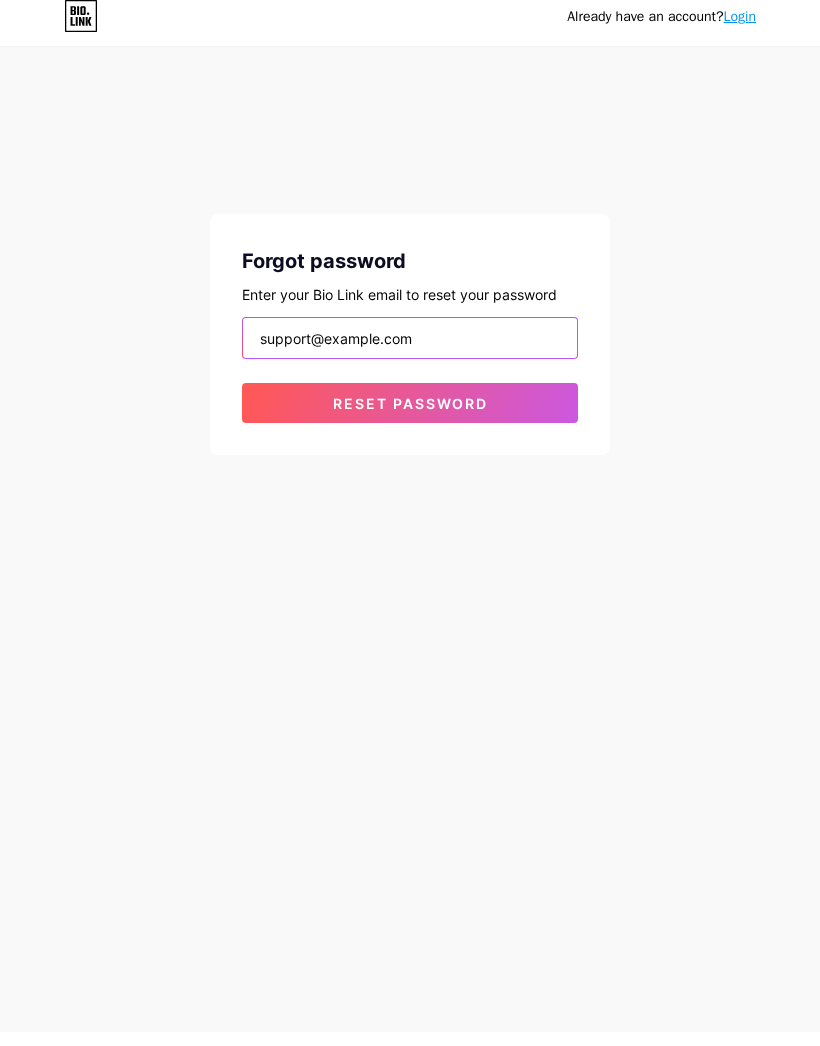 type on "support@example.com" 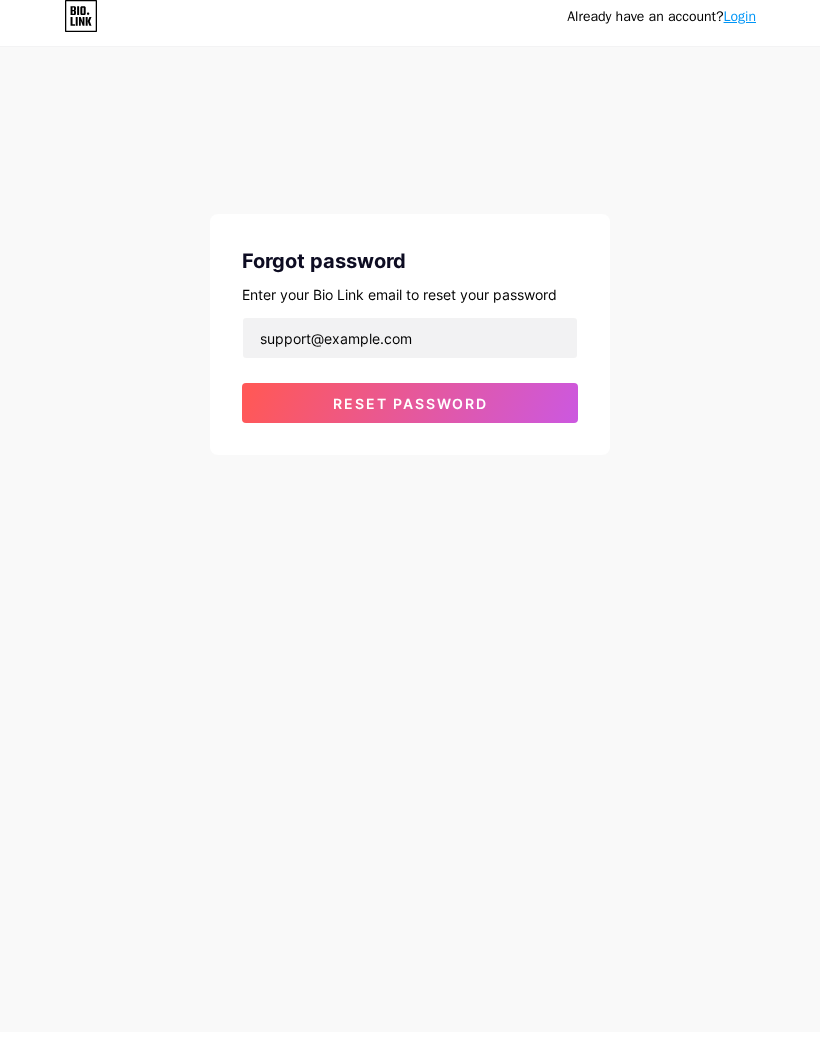 click on "Reset password" at bounding box center [410, 417] 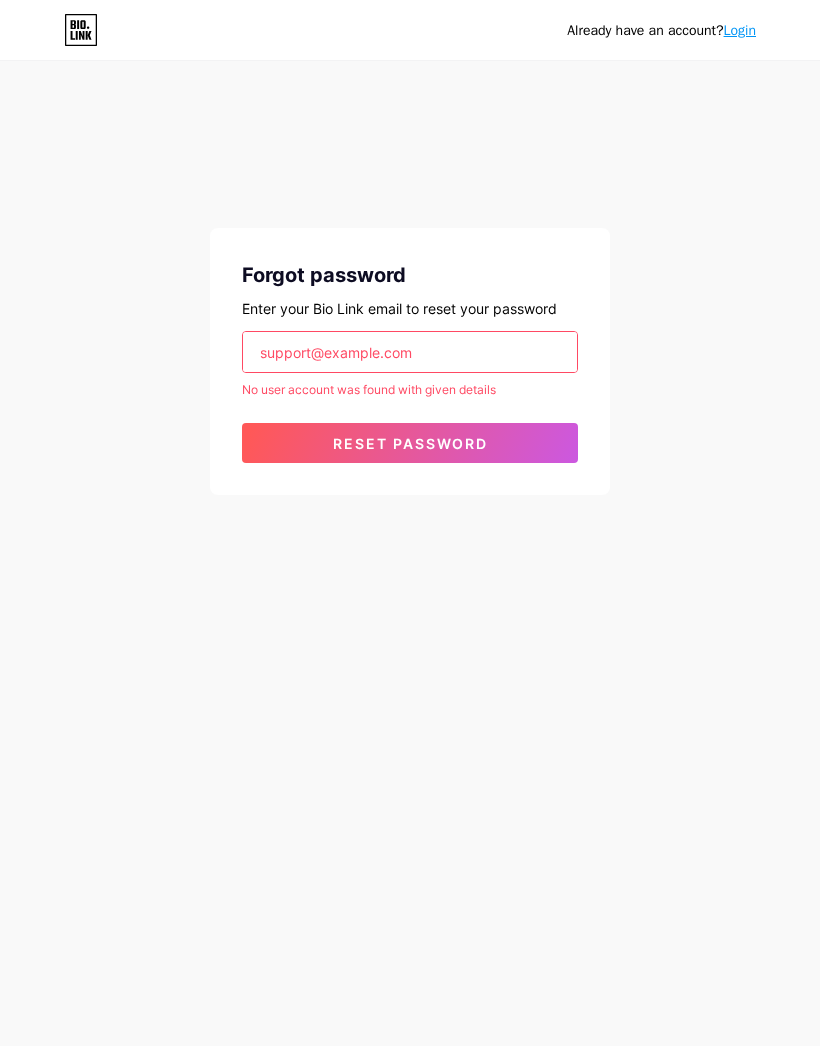 click on "support@example.com" at bounding box center [410, 352] 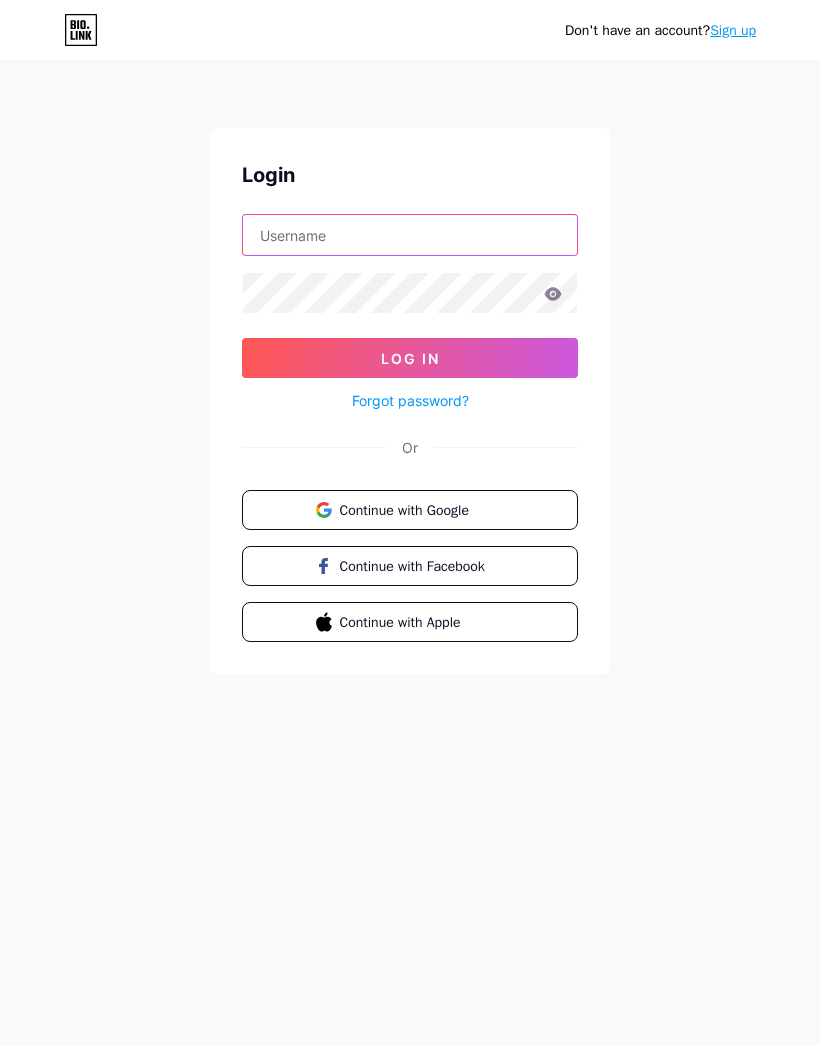 click at bounding box center [410, 235] 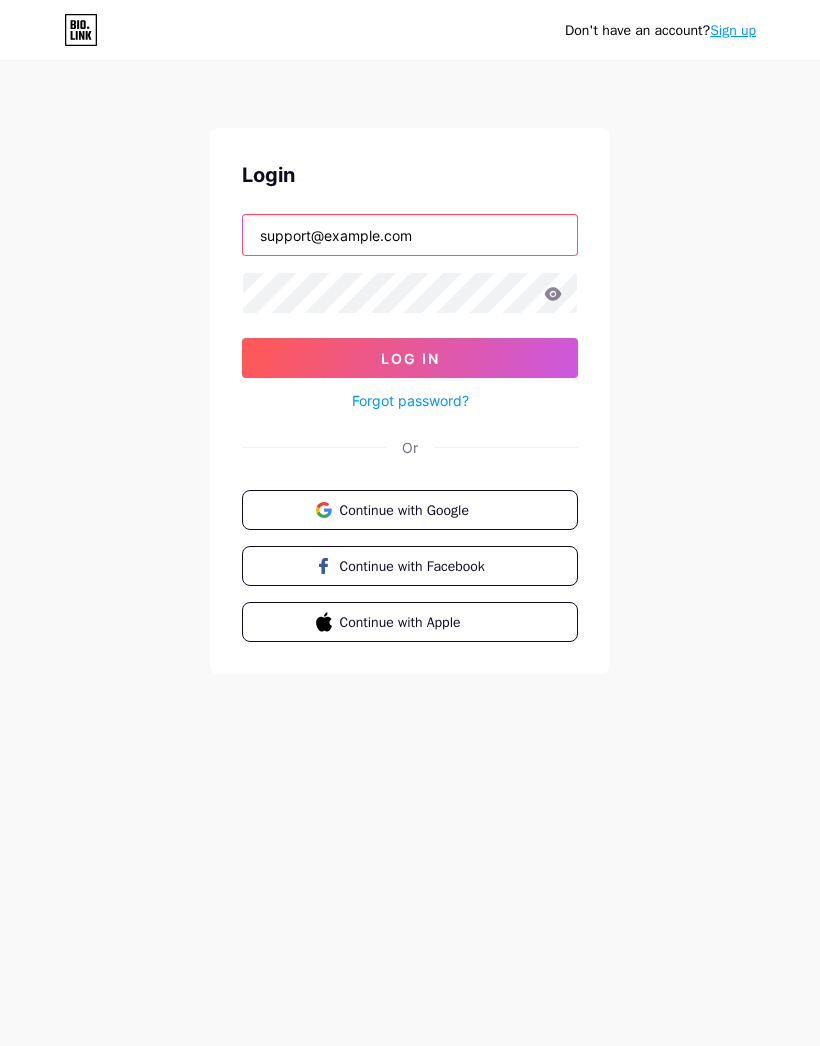 type on "support@example.com" 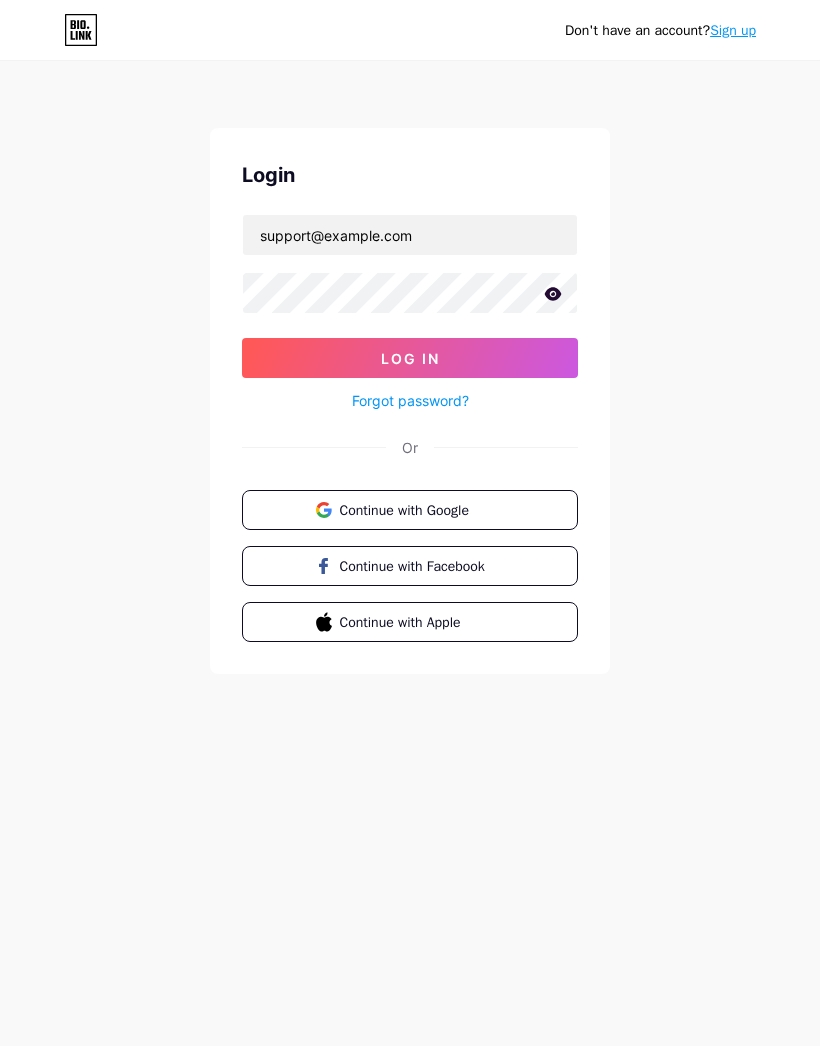 click on "Log In" at bounding box center [410, 358] 